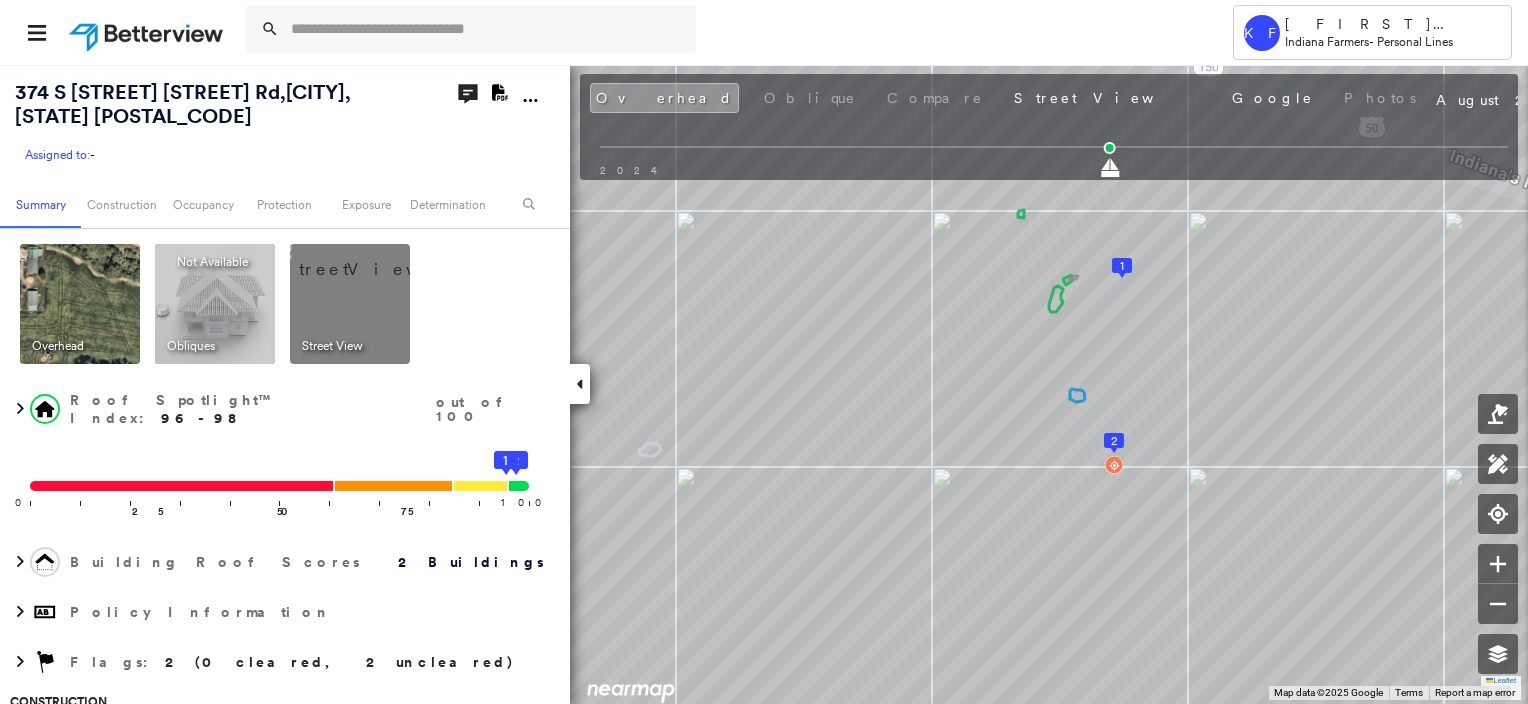 scroll, scrollTop: 0, scrollLeft: 0, axis: both 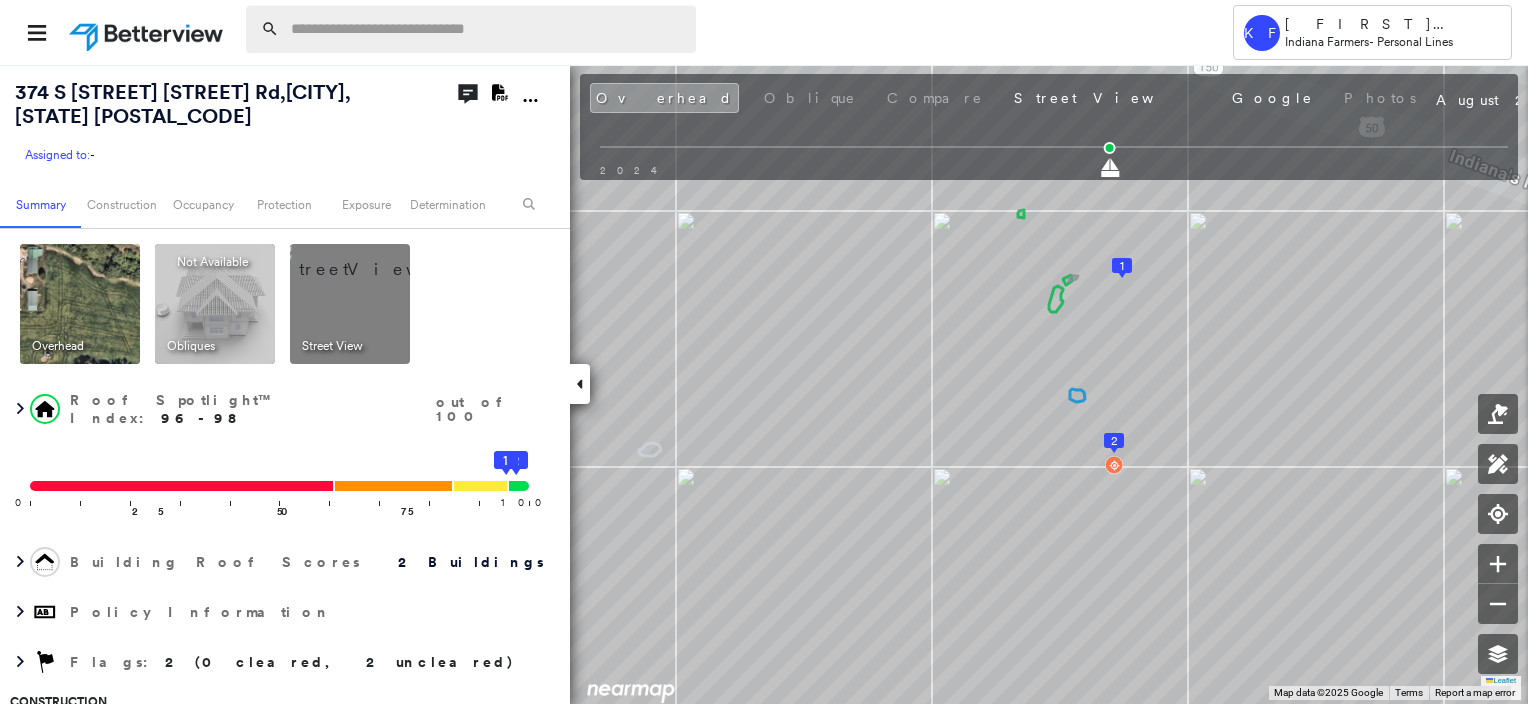 click at bounding box center (487, 29) 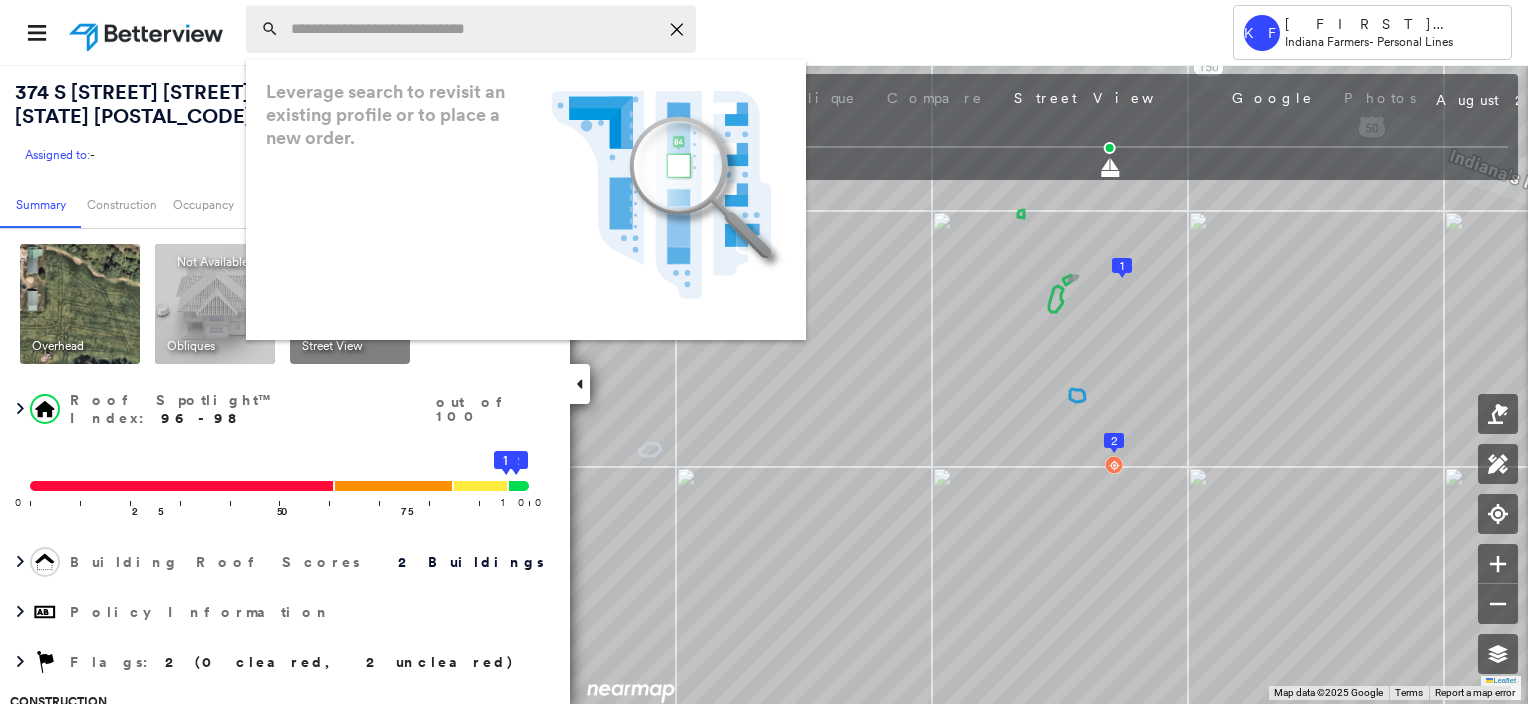 paste on "**********" 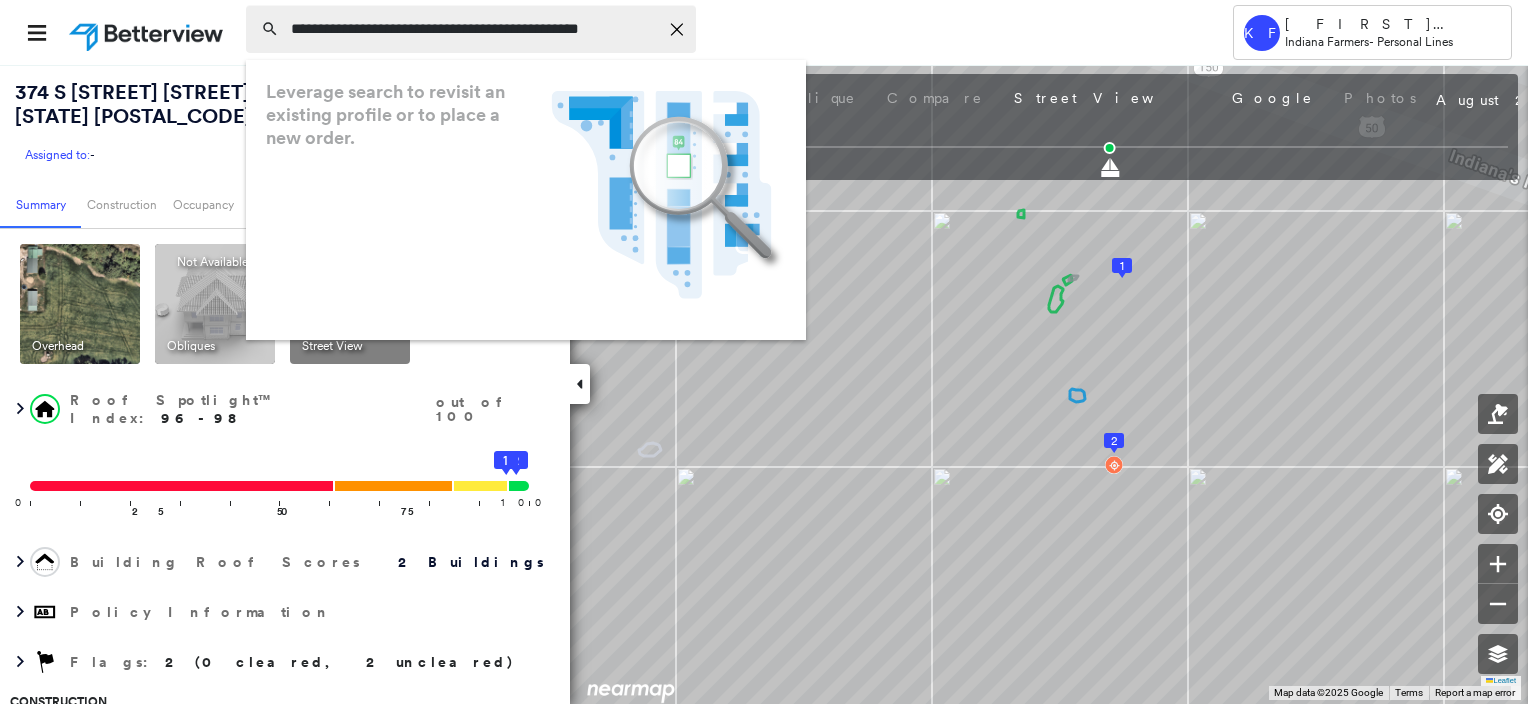 scroll, scrollTop: 0, scrollLeft: 27, axis: horizontal 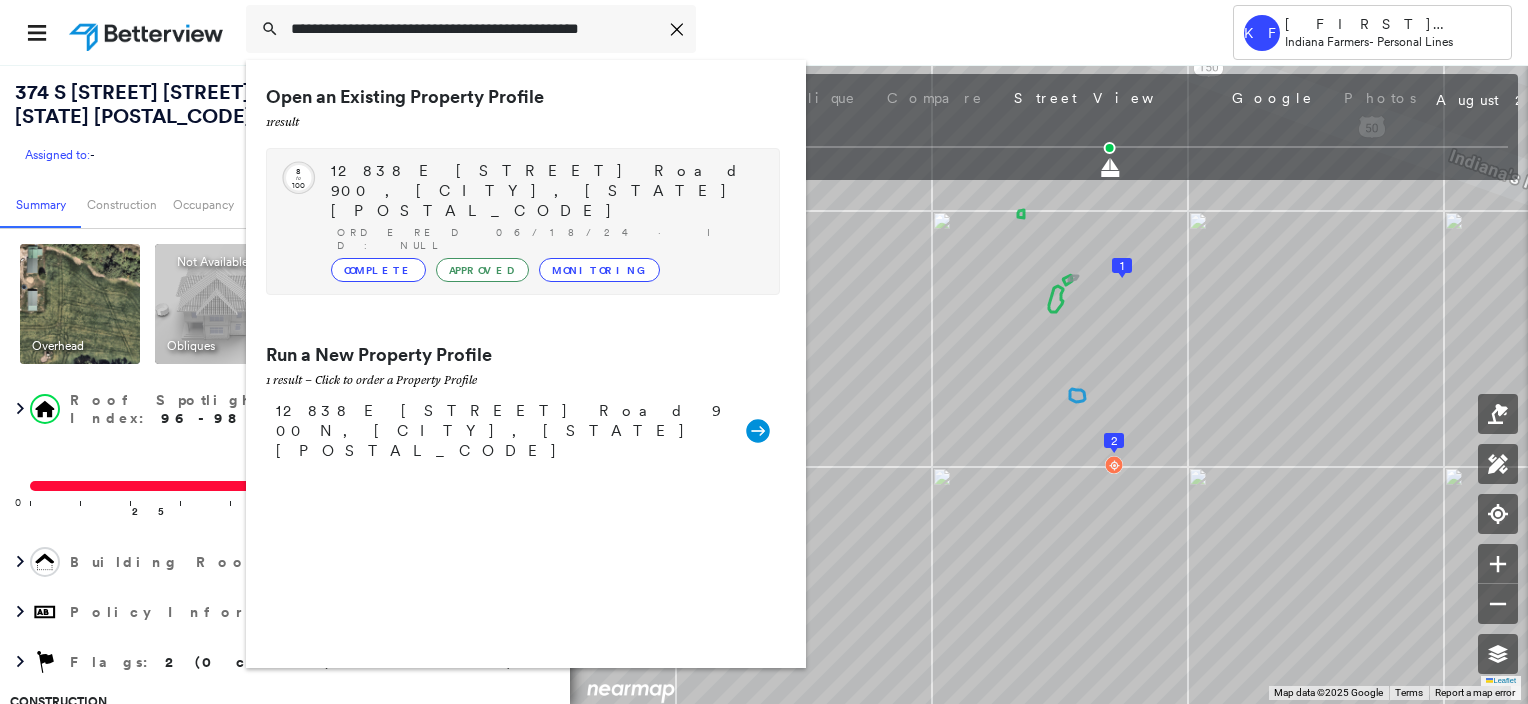 type on "**********" 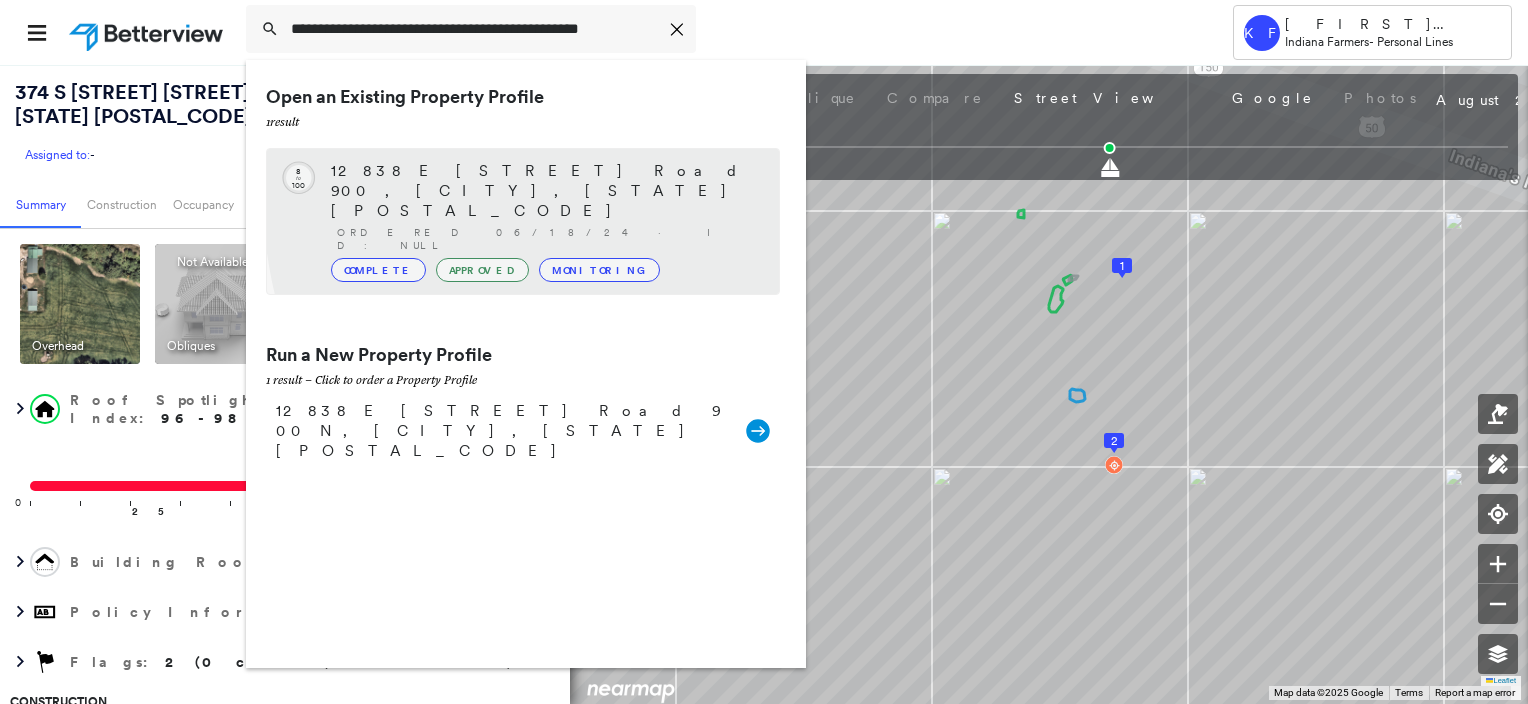 scroll, scrollTop: 0, scrollLeft: 0, axis: both 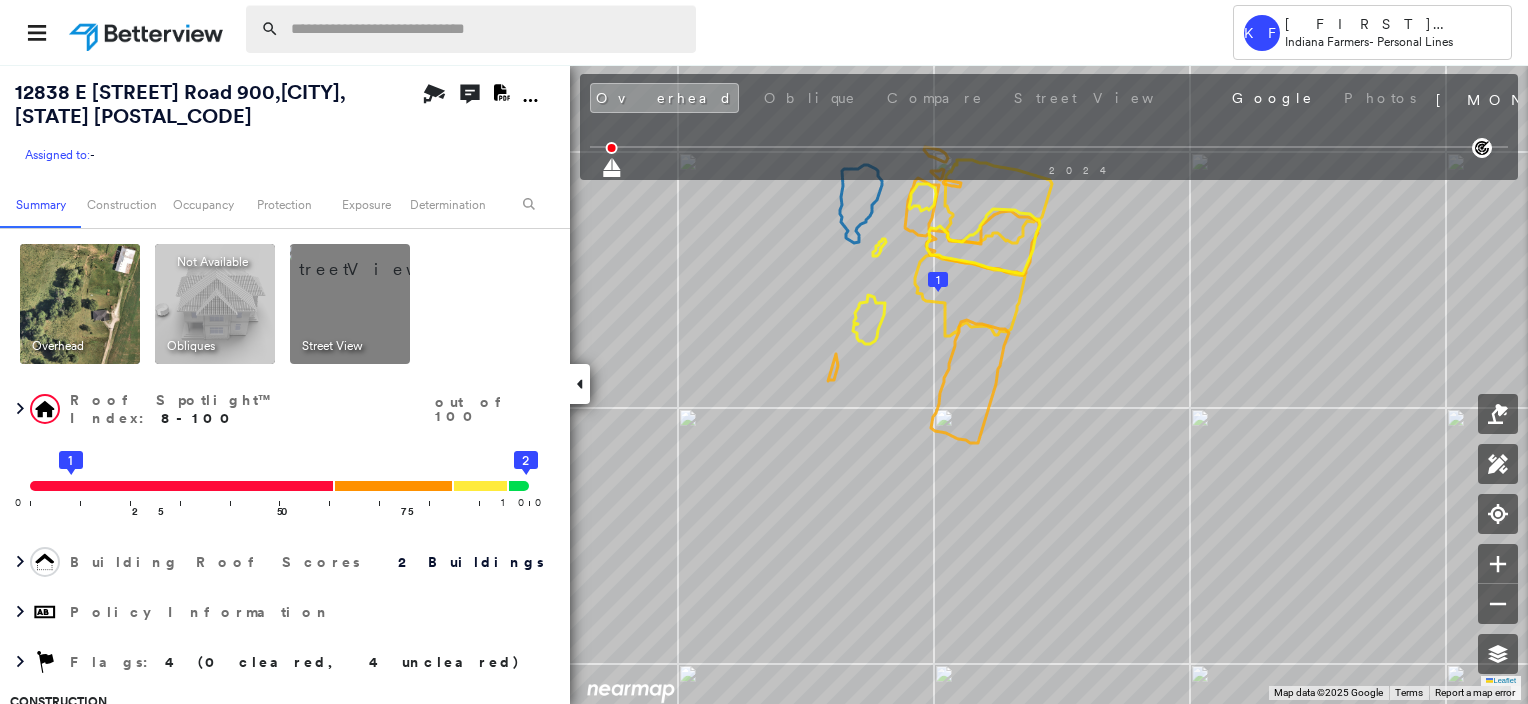 click at bounding box center (487, 29) 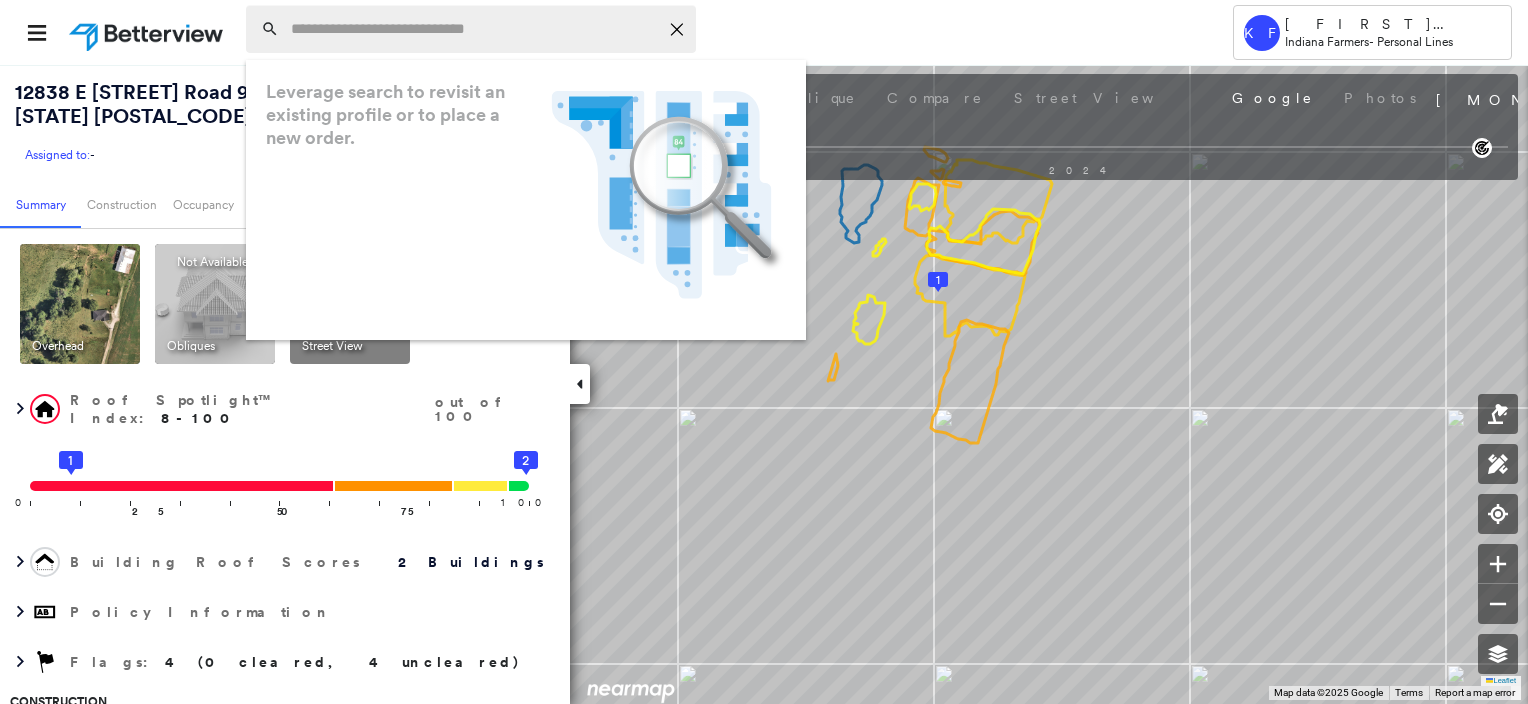 paste on "**********" 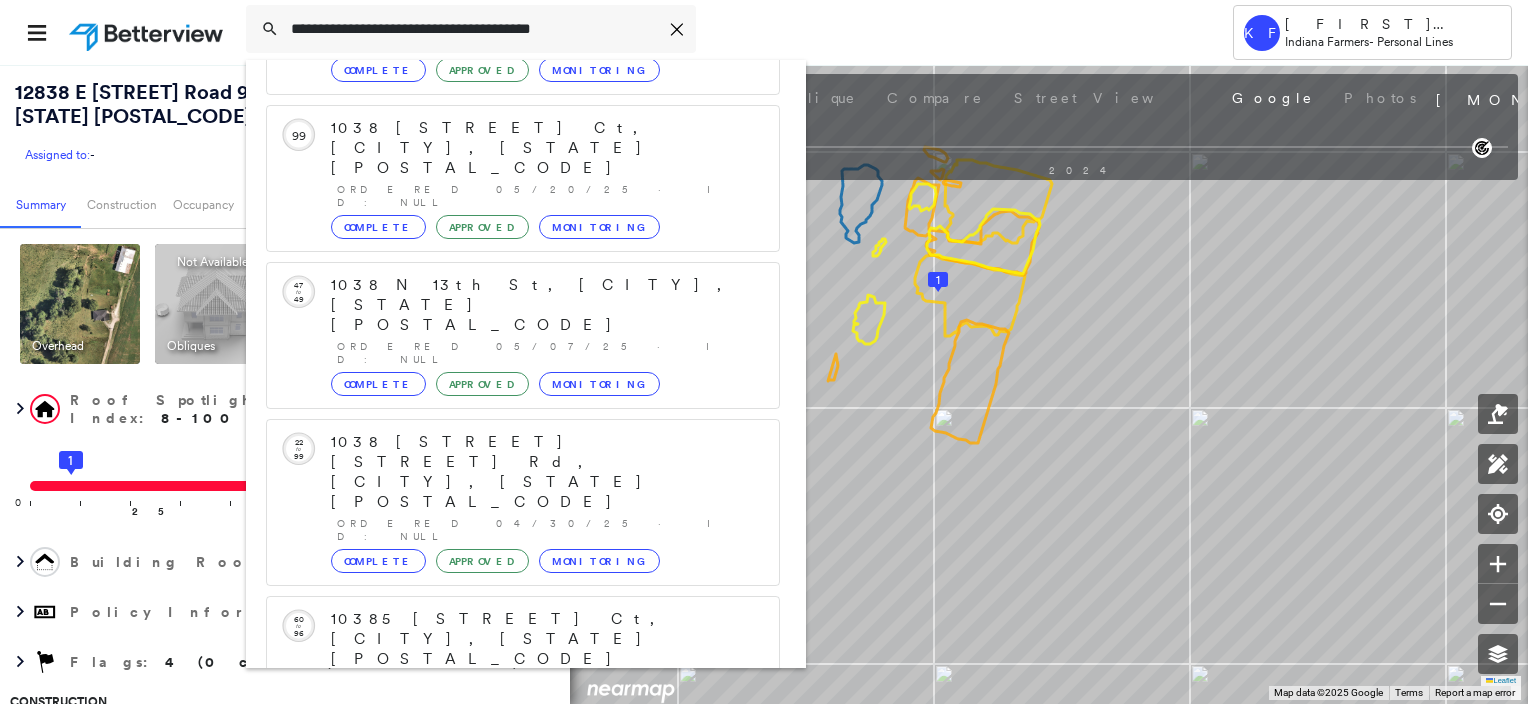 type on "**********" 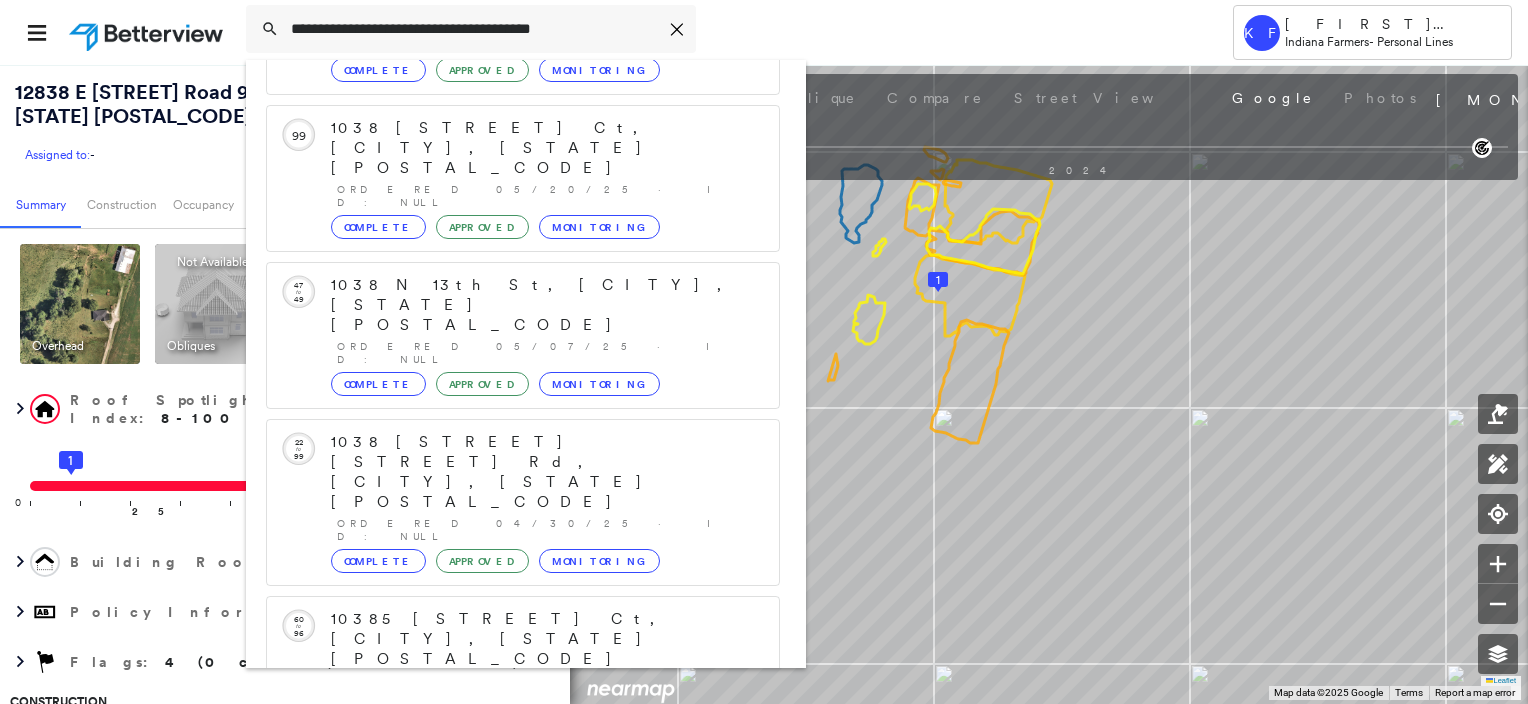 click on "Show  5  more existing properties" at bounding box center [524, 786] 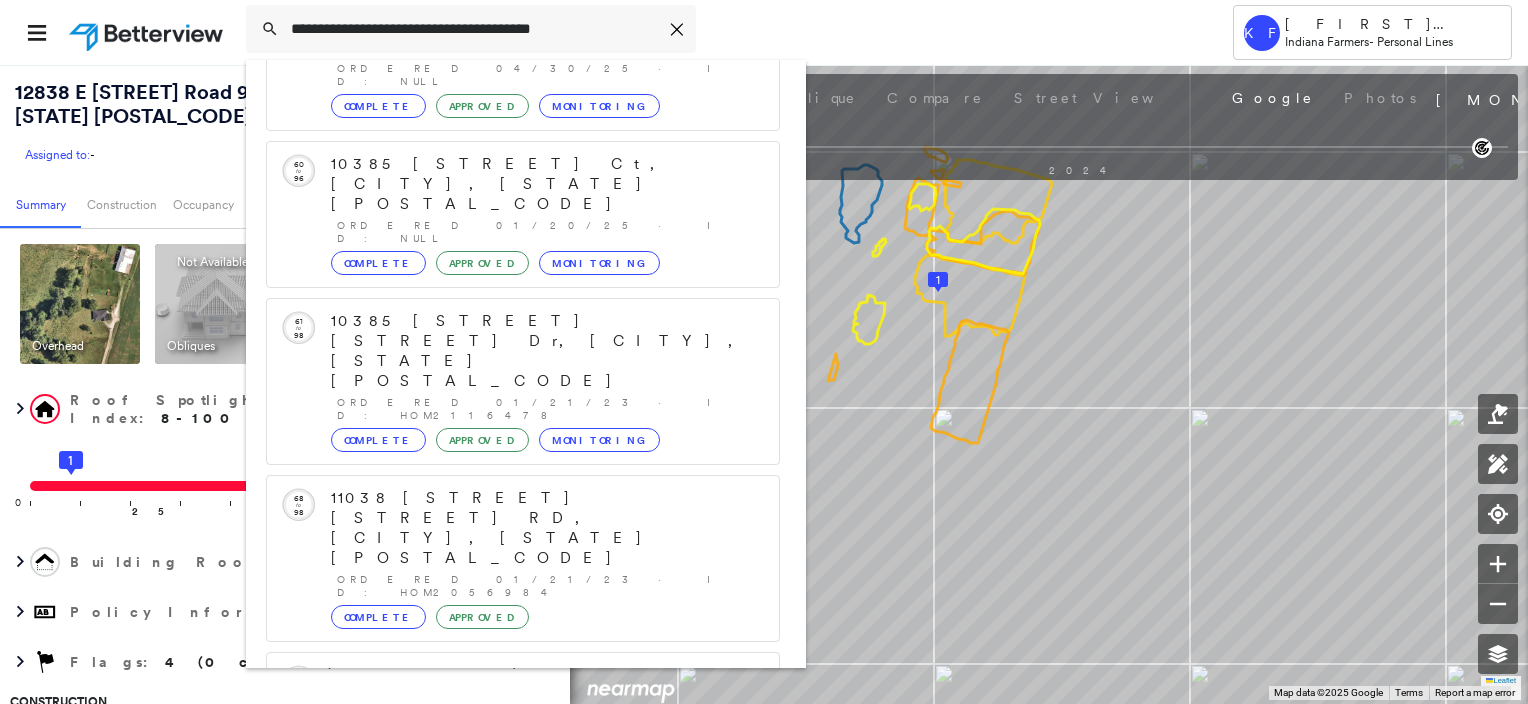 scroll, scrollTop: 724, scrollLeft: 0, axis: vertical 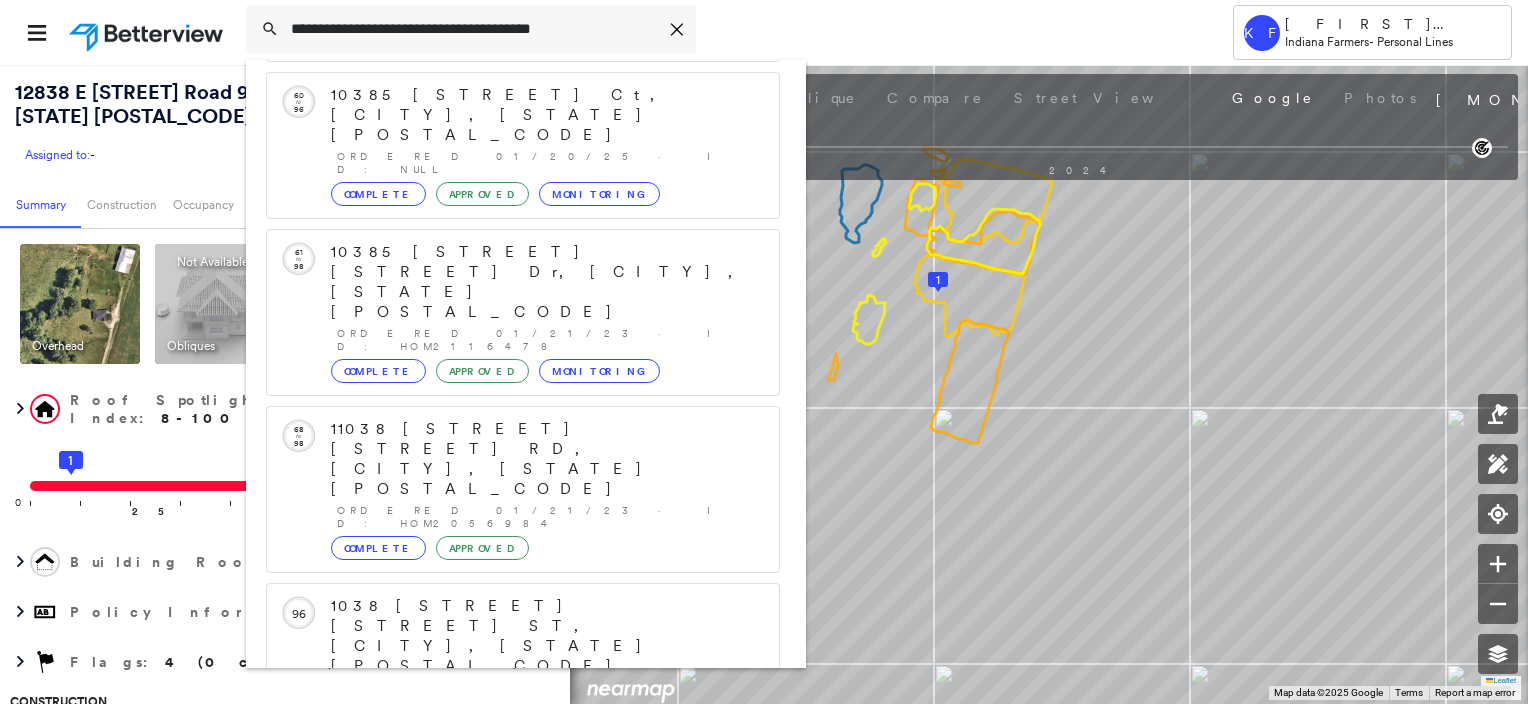 click 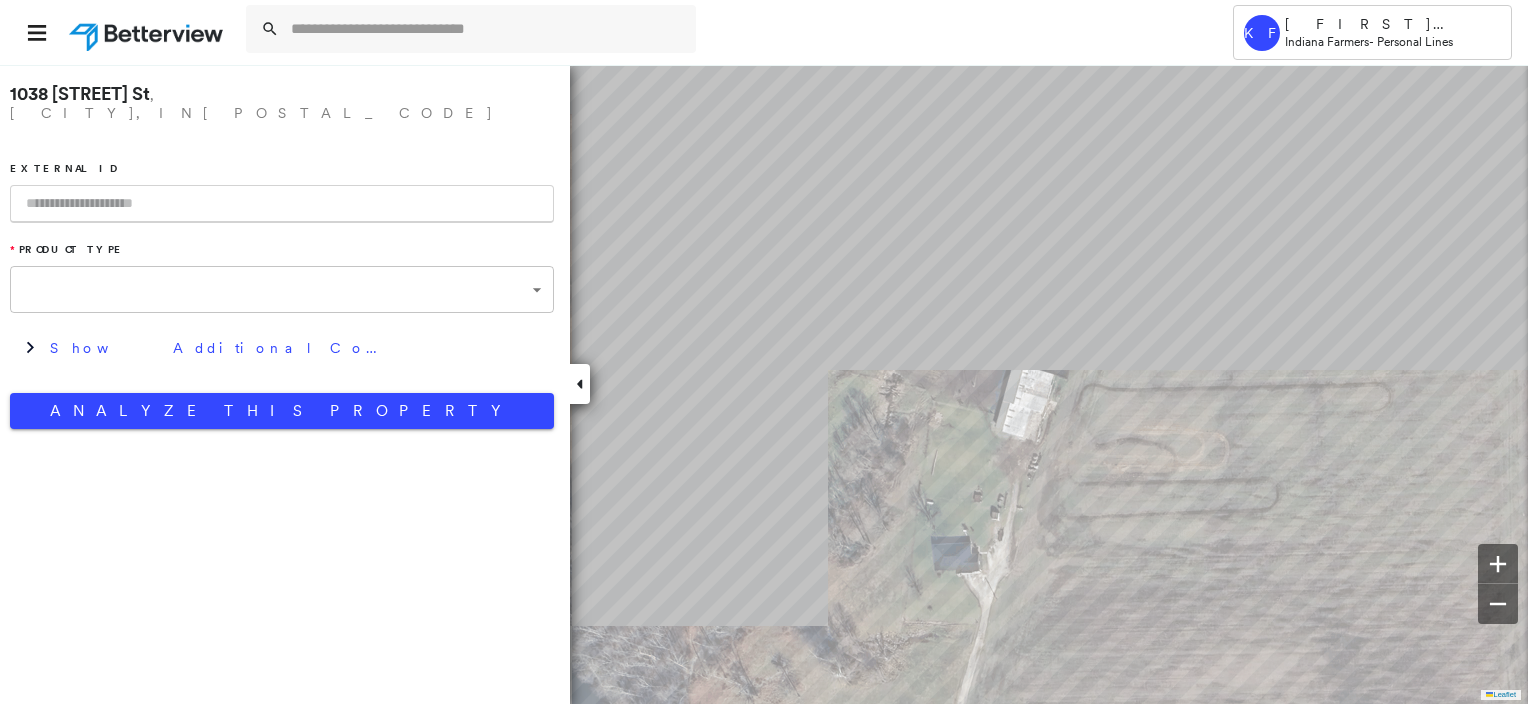 type on "**********" 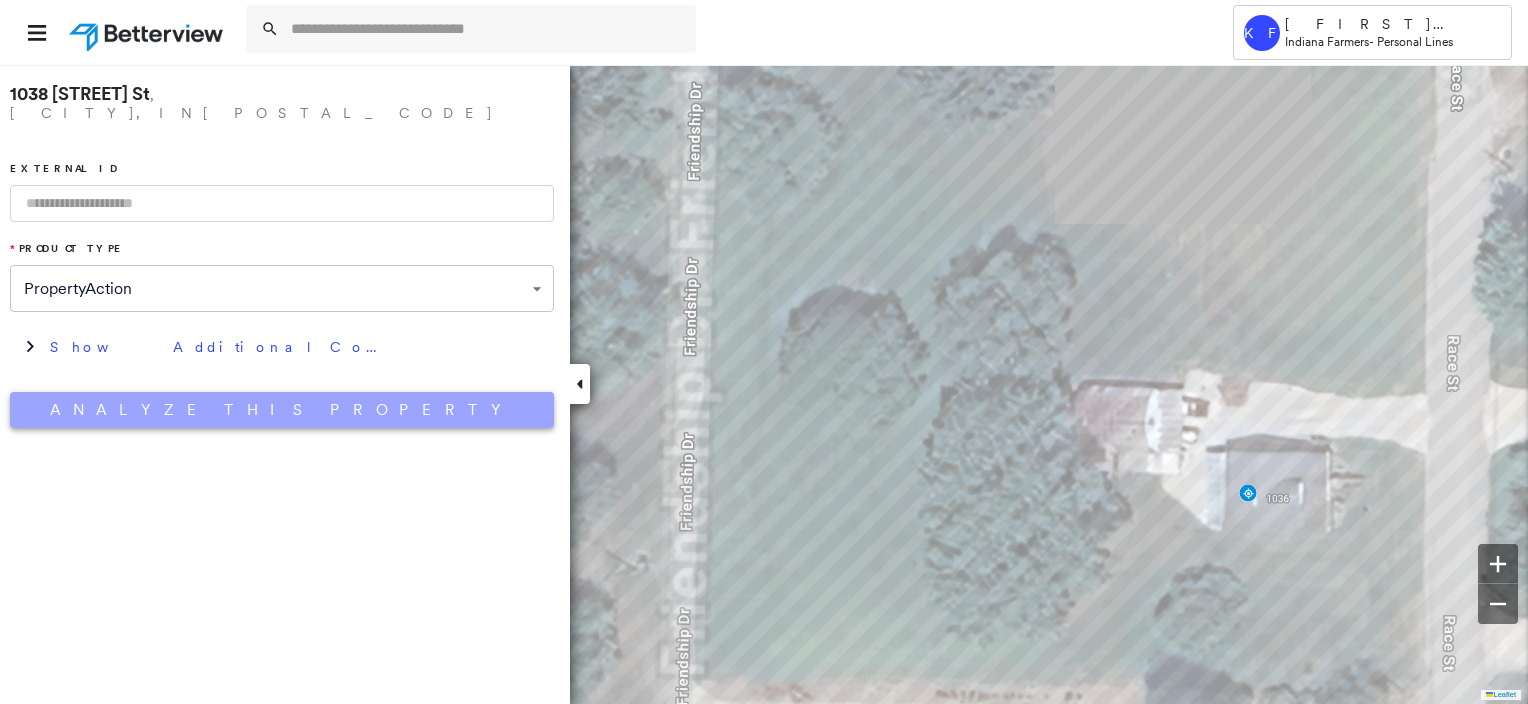 click on "Analyze This Property" at bounding box center [282, 410] 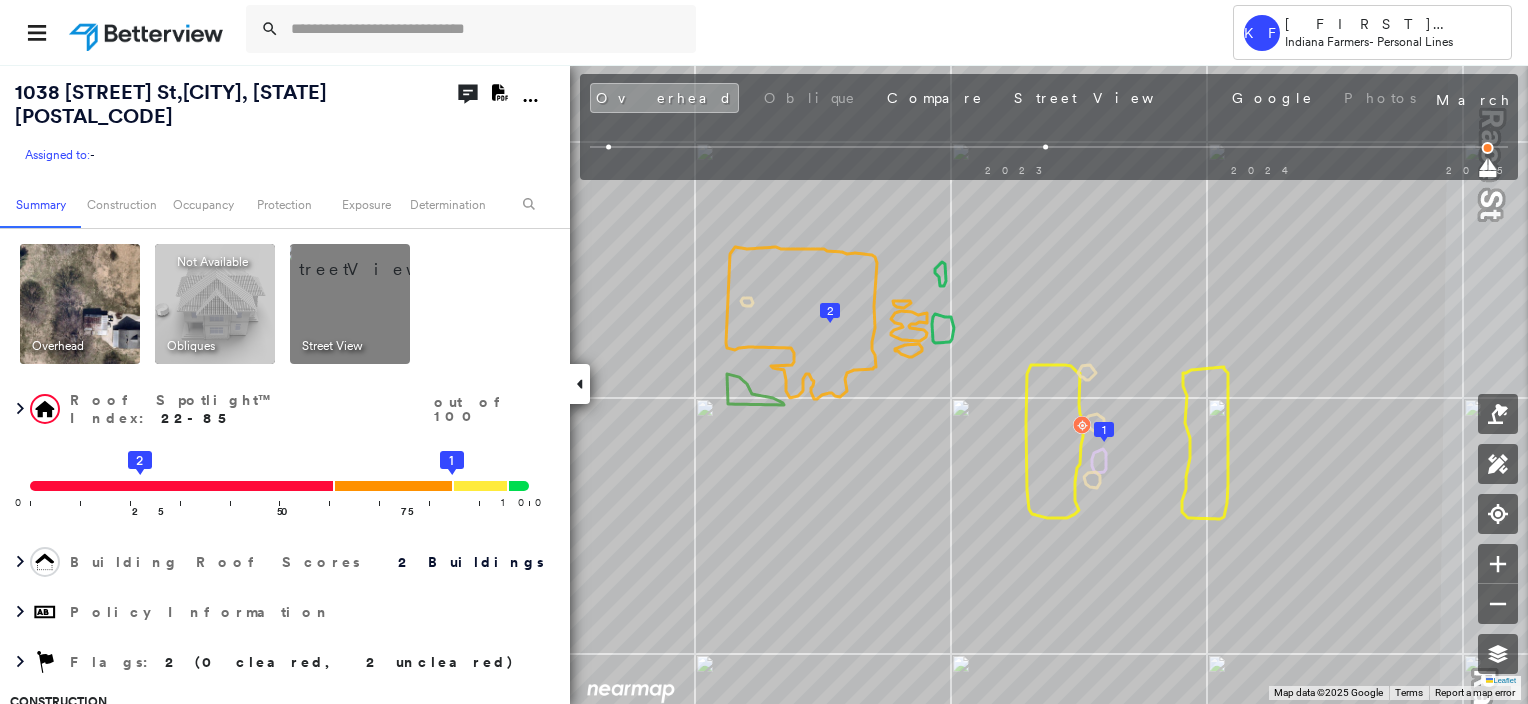 click at bounding box center (374, 259) 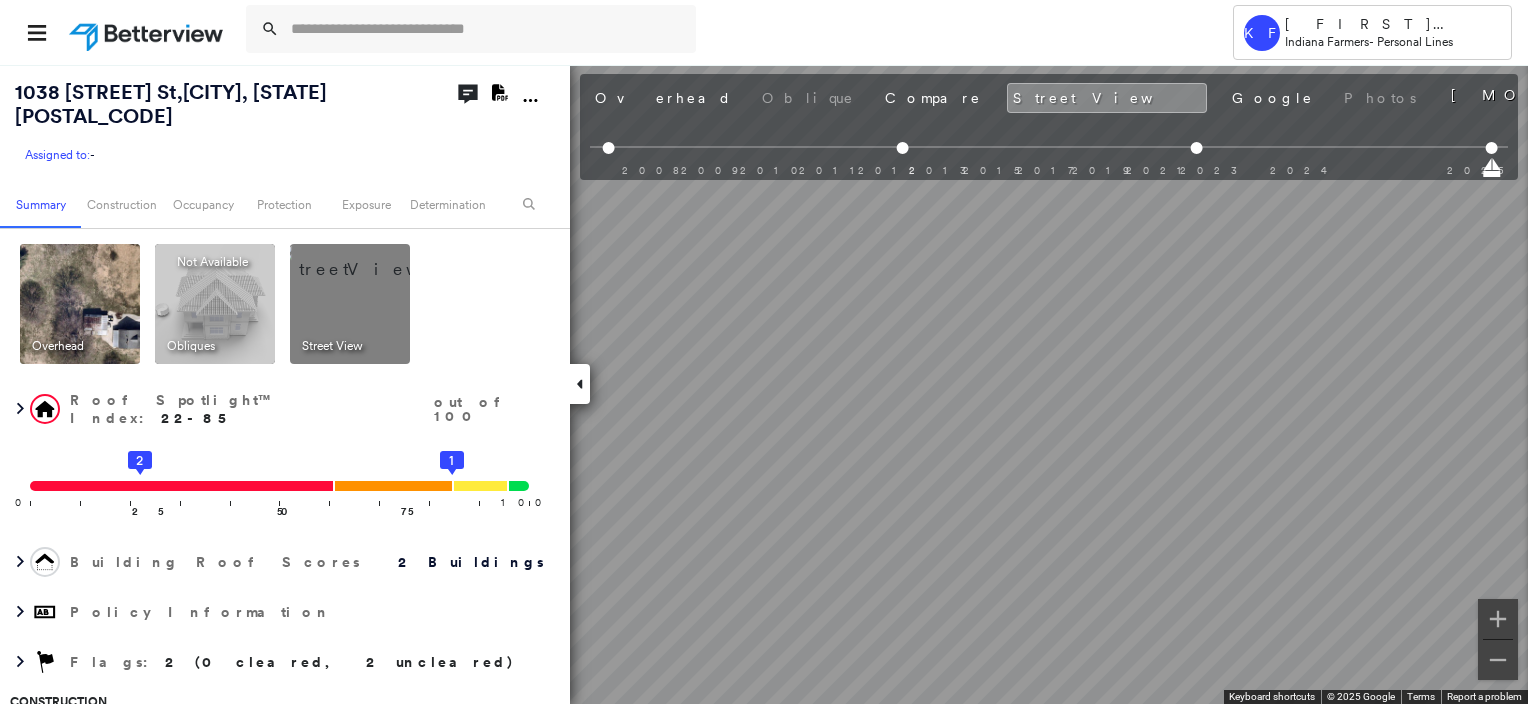 click on "Tower KF [FIRST] [LAST] Indiana Farmers - Personal Lines 1038 [STREET] St , [CITY], [STATE] [POSTAL_CODE] Assigned to: - Assigned to: - Assigned to: - Open Comments Download PDF Report Summary Construction Occupancy Protection Exposure Determination Overhead Obliques Not Available ; Street View Roof Spotlight™ Index : 22-85 out of 100 0 100 25 2 50 75 1 Building Roof Scores 2 Buildings Policy Information Flags : 2 (0 cleared, 2 uncleared) Construction Roof Spotlights : Rust, Staining, Overhang, Chimney, Vent Property Features : Car Roof Size & Shape : 2 buildings Occupancy Place Detail Google - Places Smarty Streets - Surrounding Properties National Registry of Historic Places Protection US Fire Administration: Nearest Fire Stations Exposure Additional Perils FEMA Risk Index Determination Flags : 2 (0 cleared, 2 uncleared) Uncleared Flags (2) Cleared Flags (0) Low Low Priority Roof Score Flagged 08/05/25 Clear High High Priority Roof Score Flagged 08/05/25 Clear Action Taken New Entry History General" at bounding box center [764, 352] 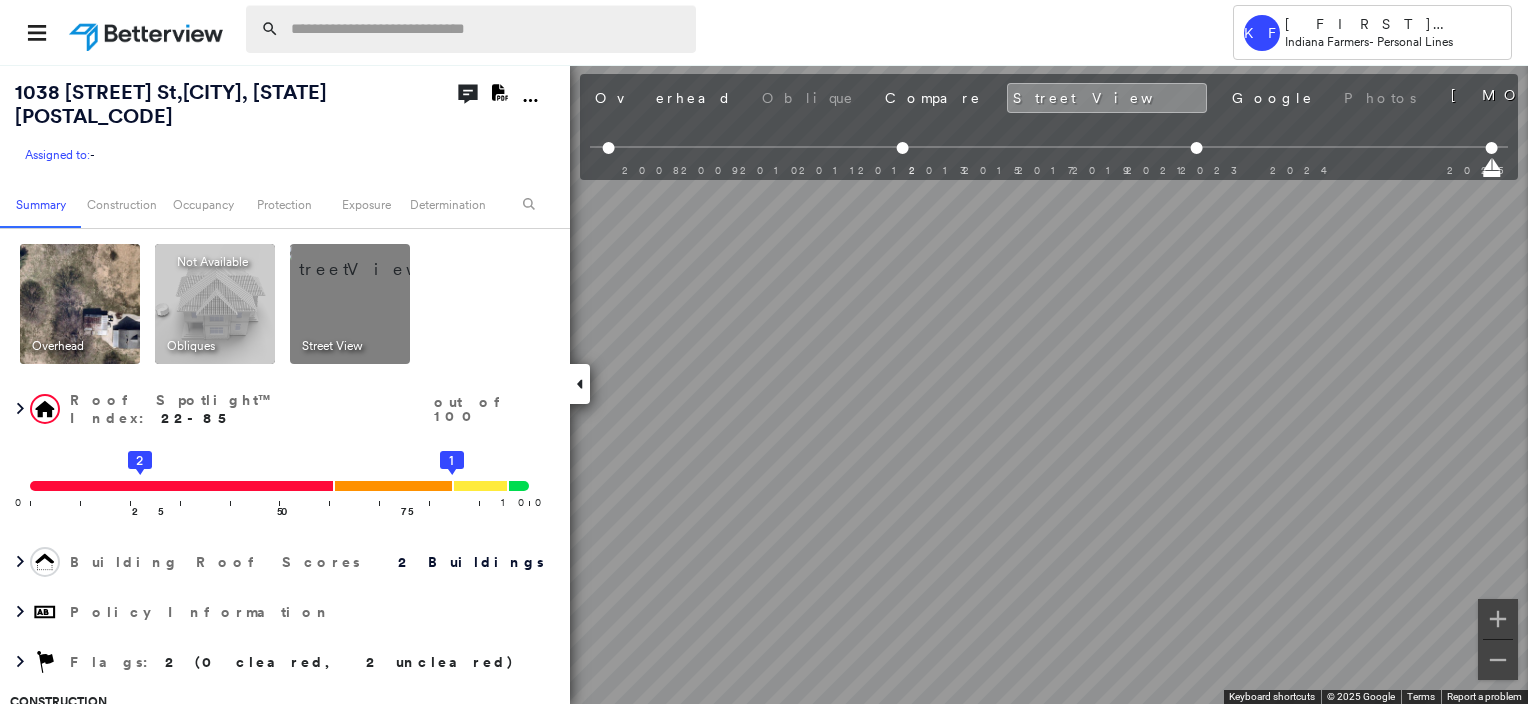 click at bounding box center (487, 29) 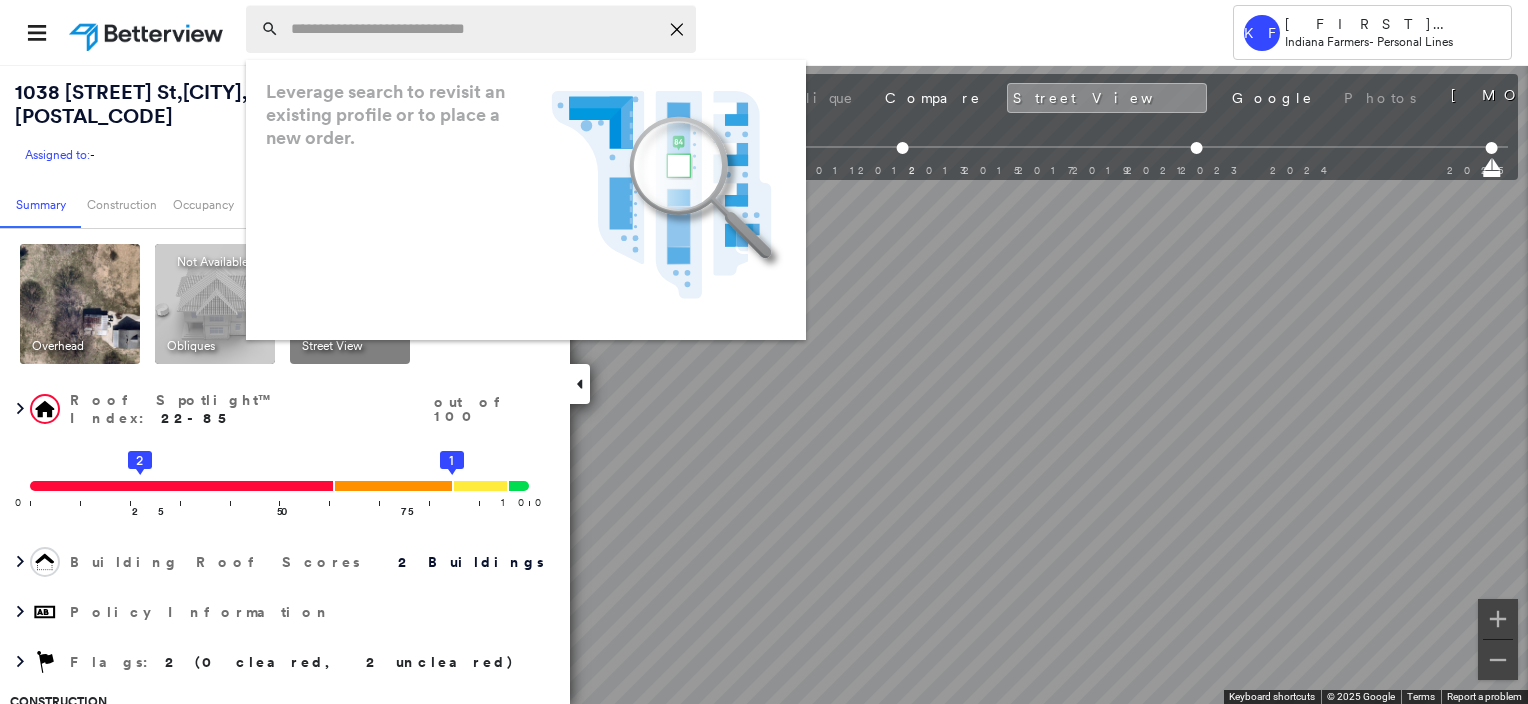 paste on "**********" 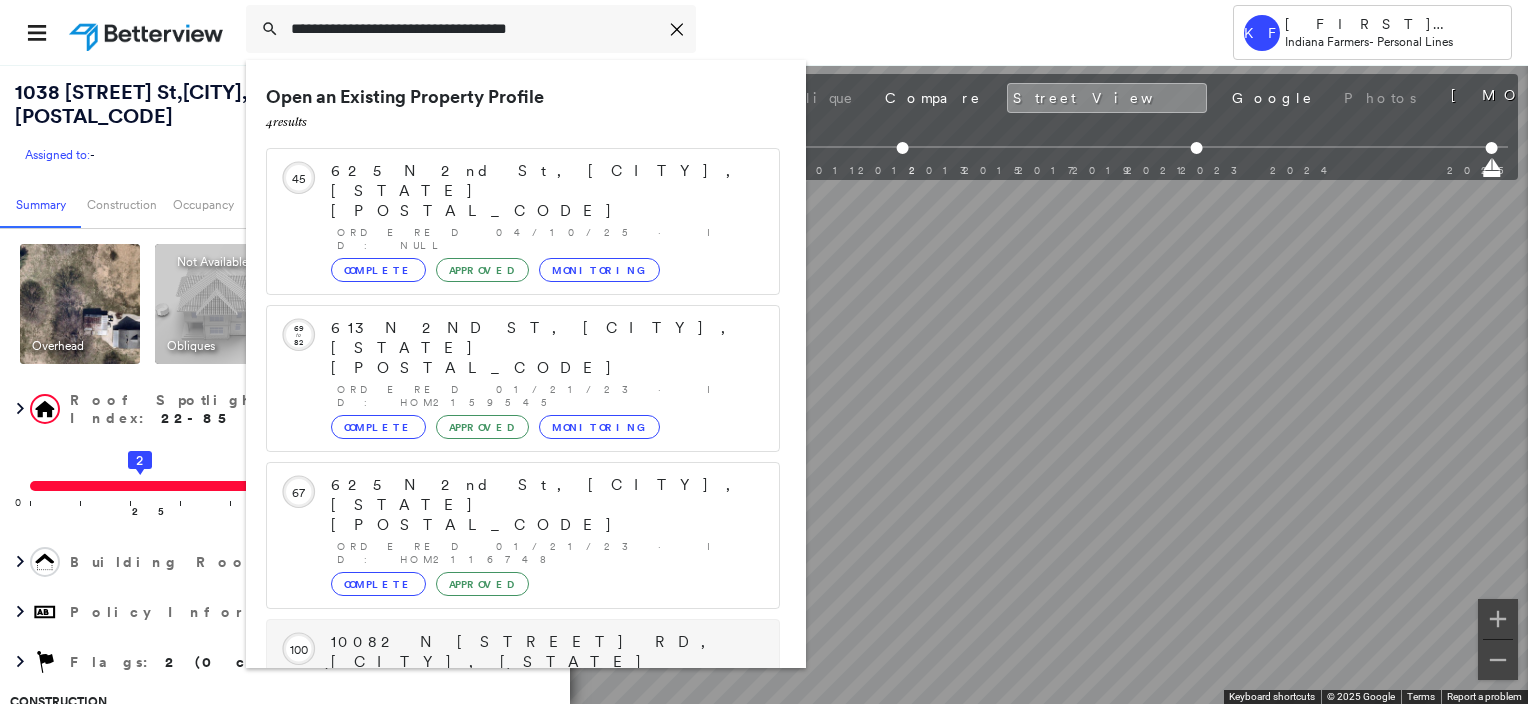 scroll, scrollTop: 52, scrollLeft: 0, axis: vertical 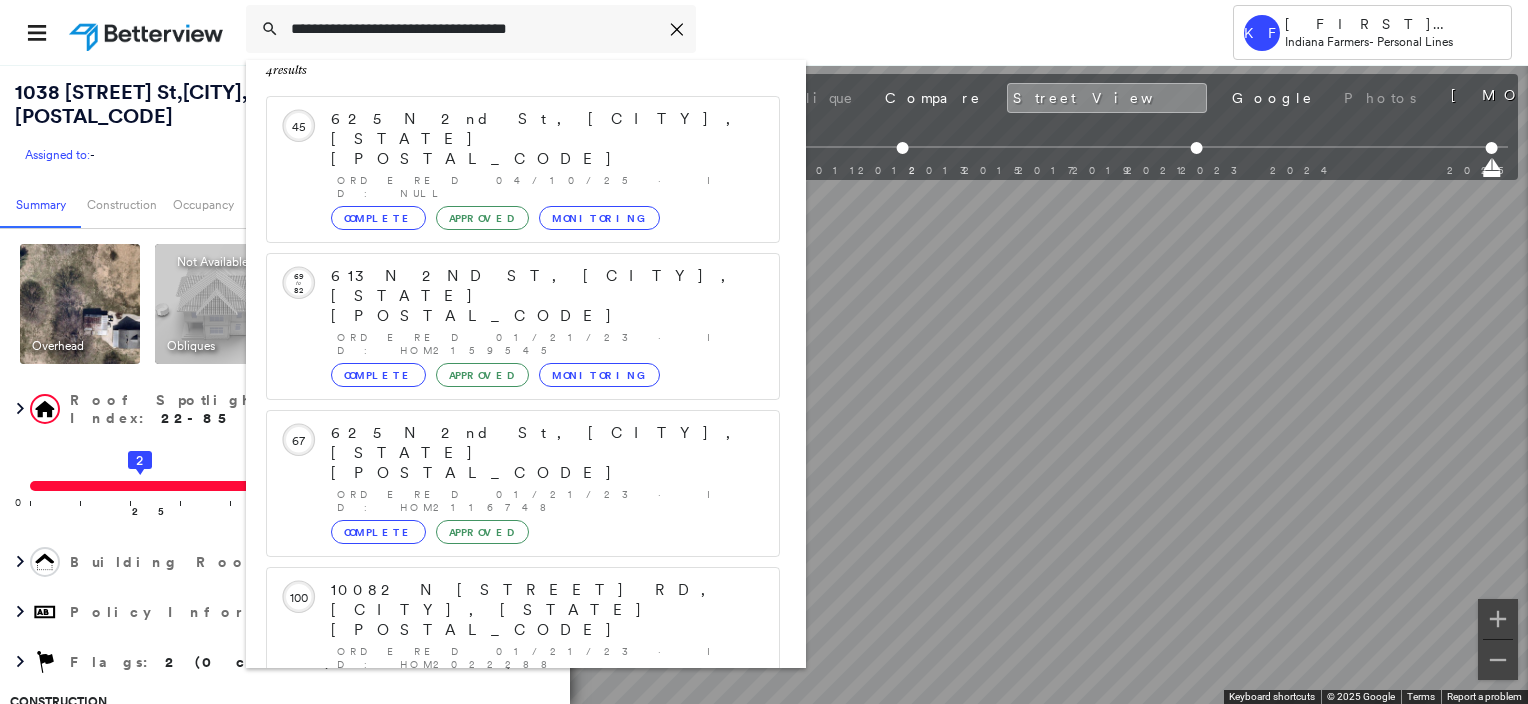 type on "**********" 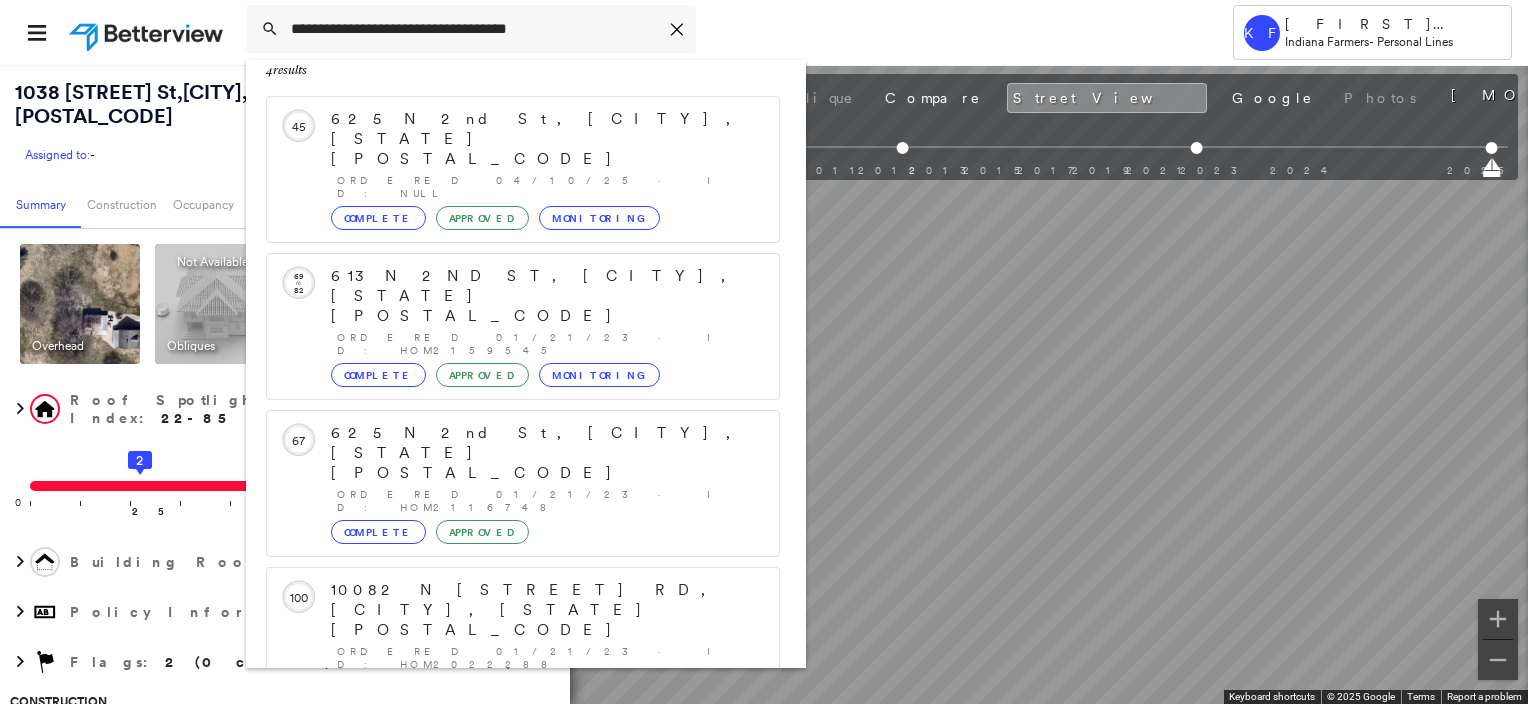 click 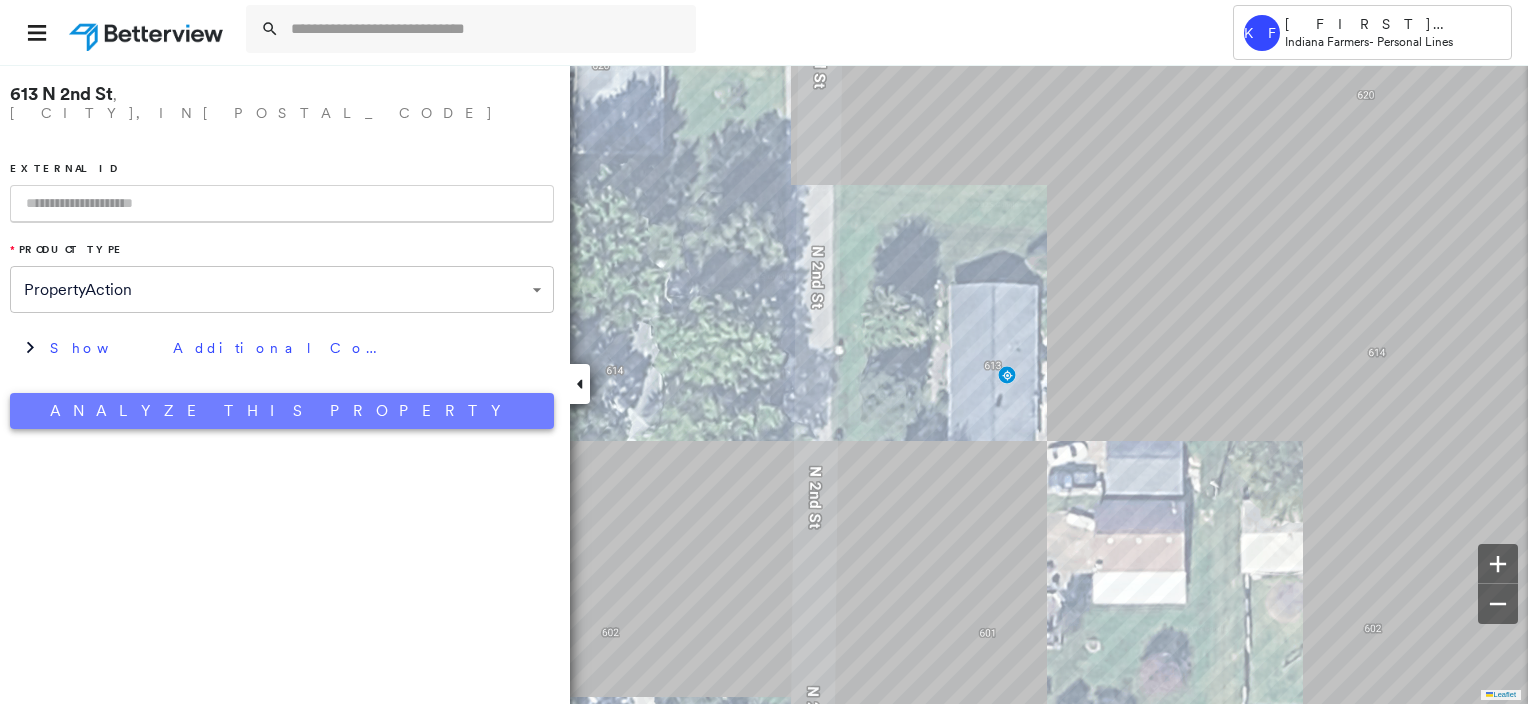click on "Analyze This Property" at bounding box center [282, 411] 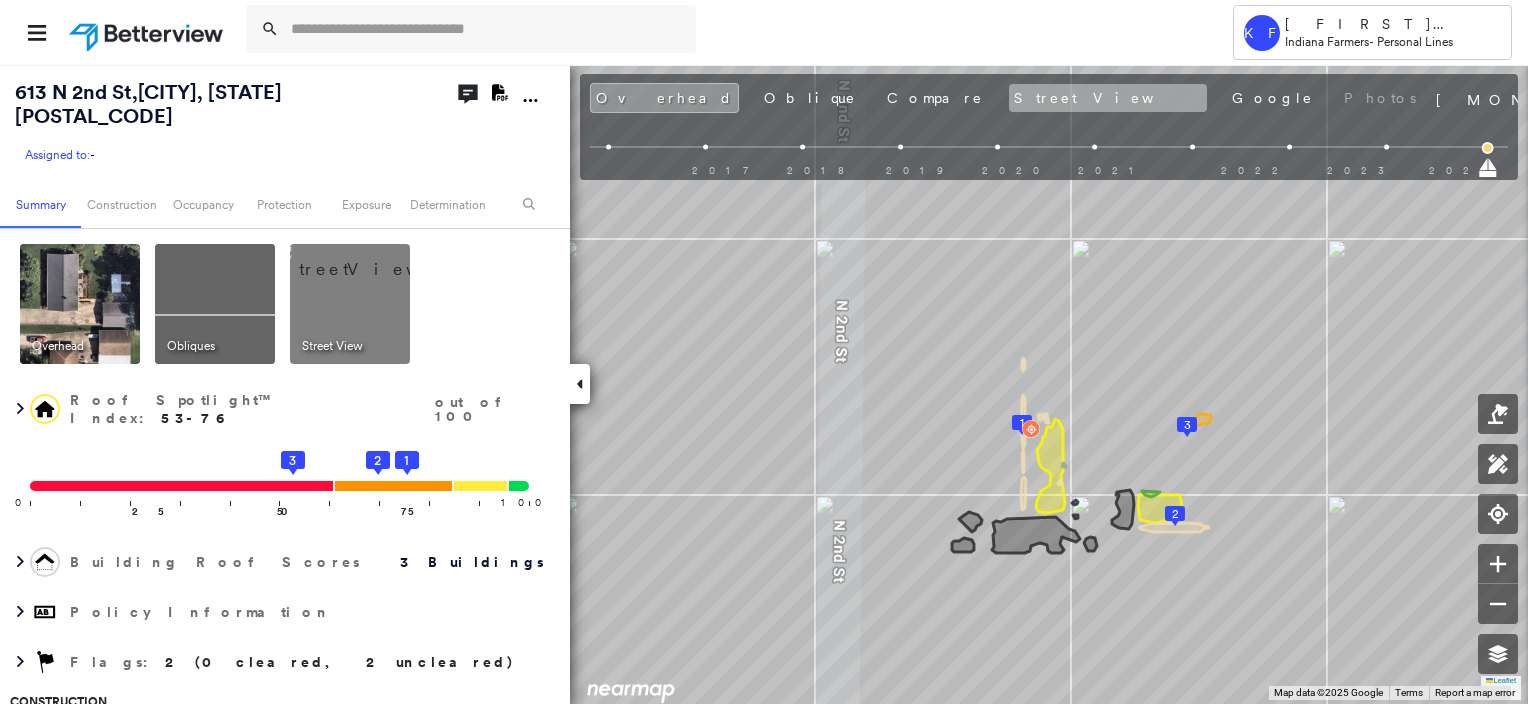click on "Street View" at bounding box center [1108, 98] 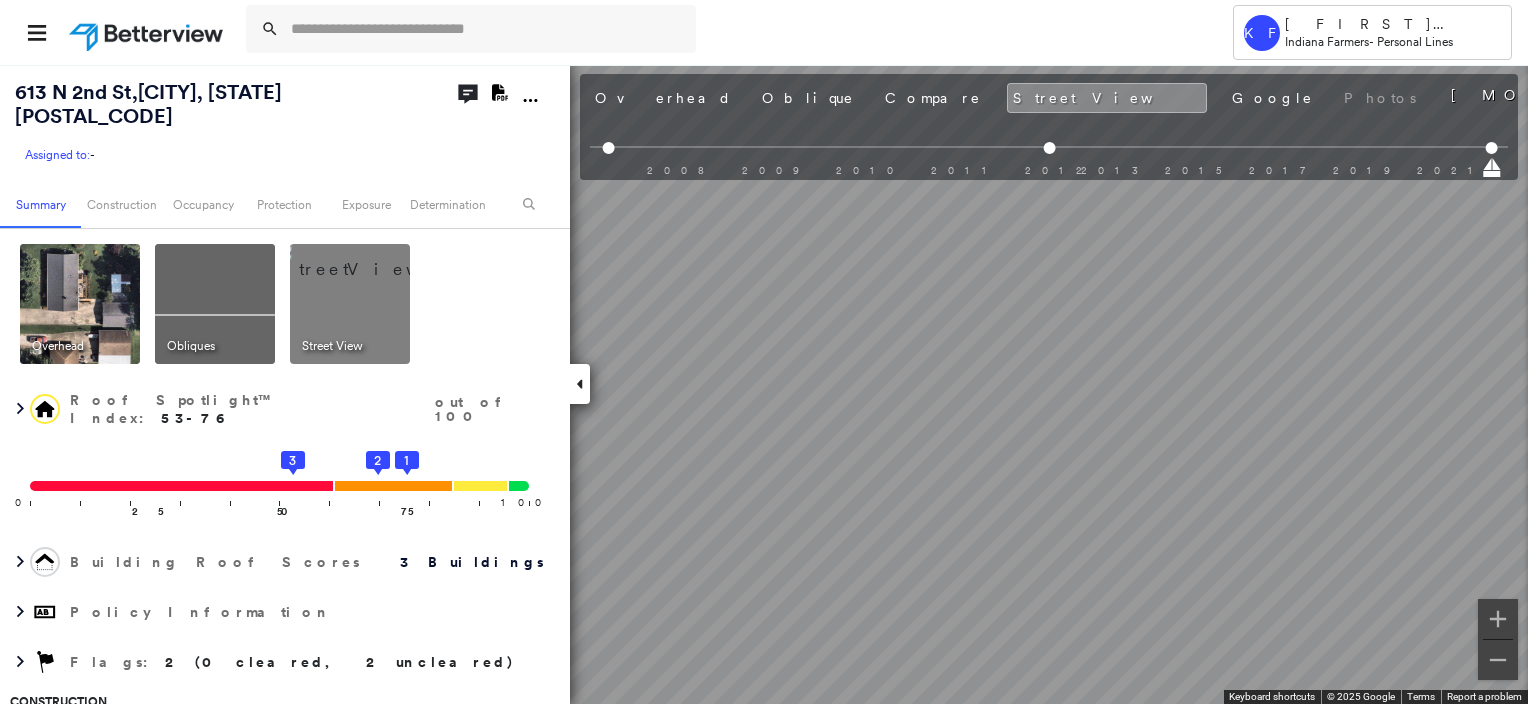 click on "Tower KF [FIRST] [LAST] Indiana Farmers - Personal Lines 613 N 2nd St , [CITY], [STATE] [POSTAL_CODE] Assigned to: - Assigned to: - Assigned to: - Open Comments Download PDF Report Summary Construction Occupancy Protection Exposure Determination Overhead Obliques Street View Roof Spotlight™ Index : 53-76 out of 100 0 100 25 50 75 2 3 1 Building Roof Scores 3 Buildings Policy Information Flags : 2 (0 cleared, 2 uncleared) Construction Roof Spotlights : Rust, Staining, Overhang, Vent, Satellite Dish Property Features : Significantly Stained Pavement Roof Size & Shape : 3 buildings Occupancy Place Detail Google - Places Smarty Streets - Surrounding Properties National Registry of Historic Places Protection US Fire Administration: Nearest Fire Stations Exposure Additional Perils FEMA Risk Index Determination Flags : 2 (0 cleared, 2 uncleared) Uncleared Flags (2) Cleared Flags (0) Low Low Priority Roof Score Flagged 08/05/25 Clear Med Medium Priority Roof Score Flagged 08/05/25 Clear Action Taken New Entry" at bounding box center [764, 352] 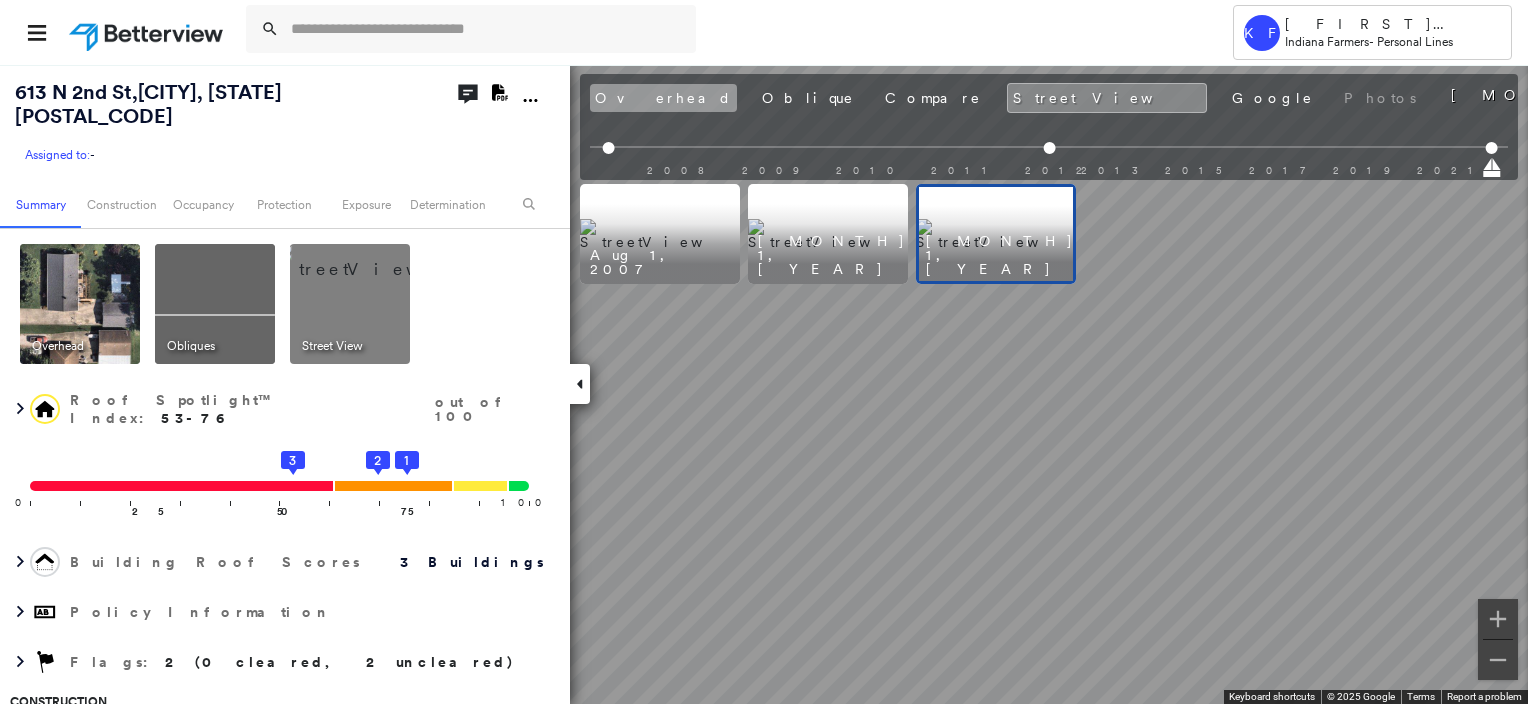 click on "Overhead" at bounding box center (663, 98) 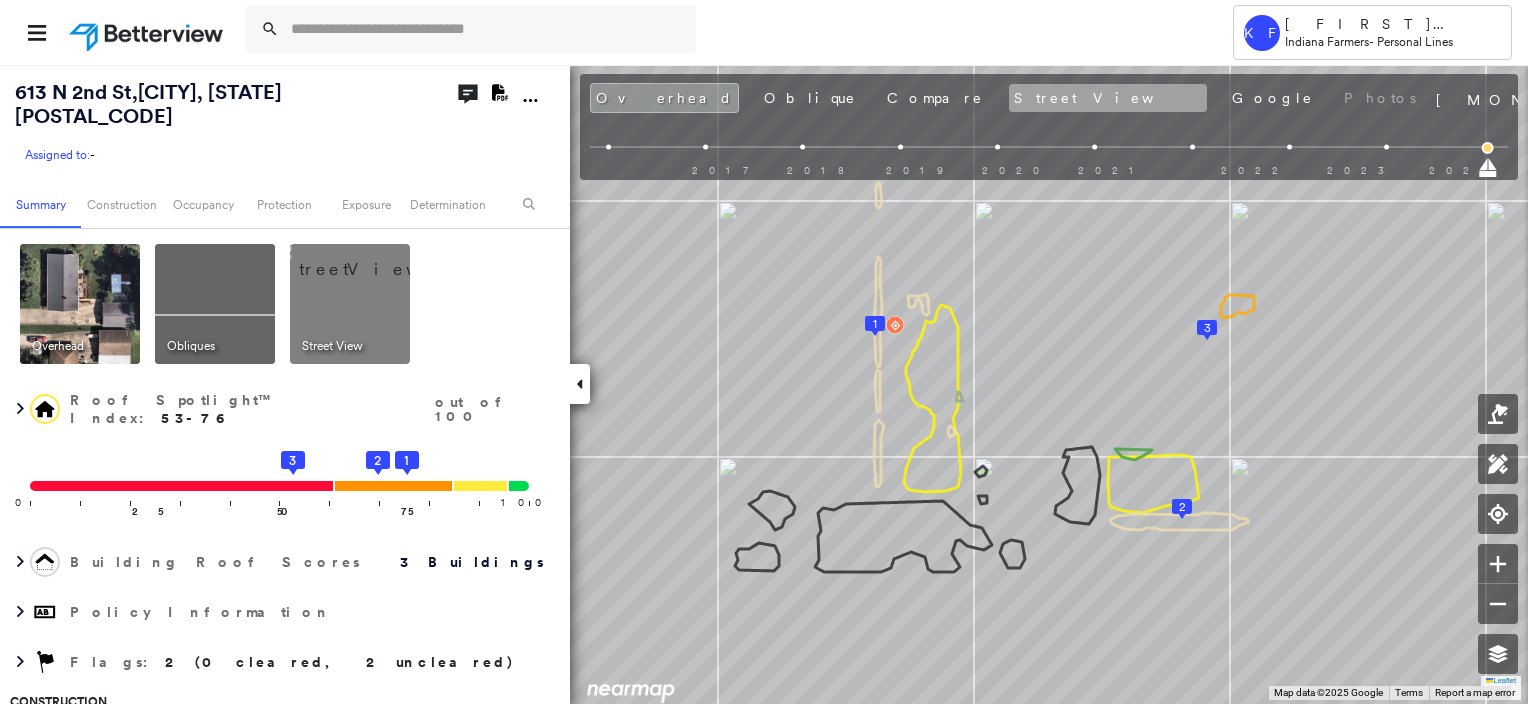 click on "Street View" at bounding box center [1108, 98] 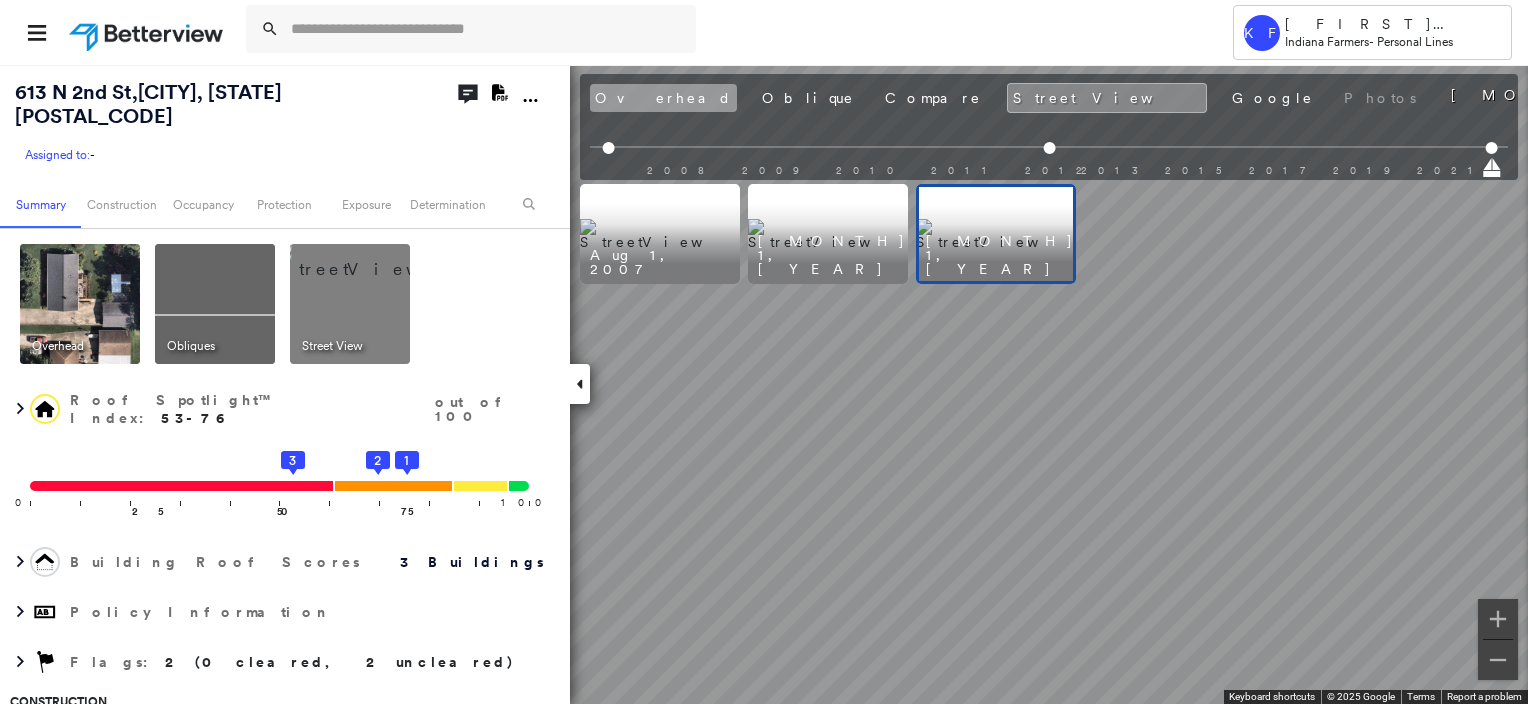 click on "Overhead" at bounding box center (663, 98) 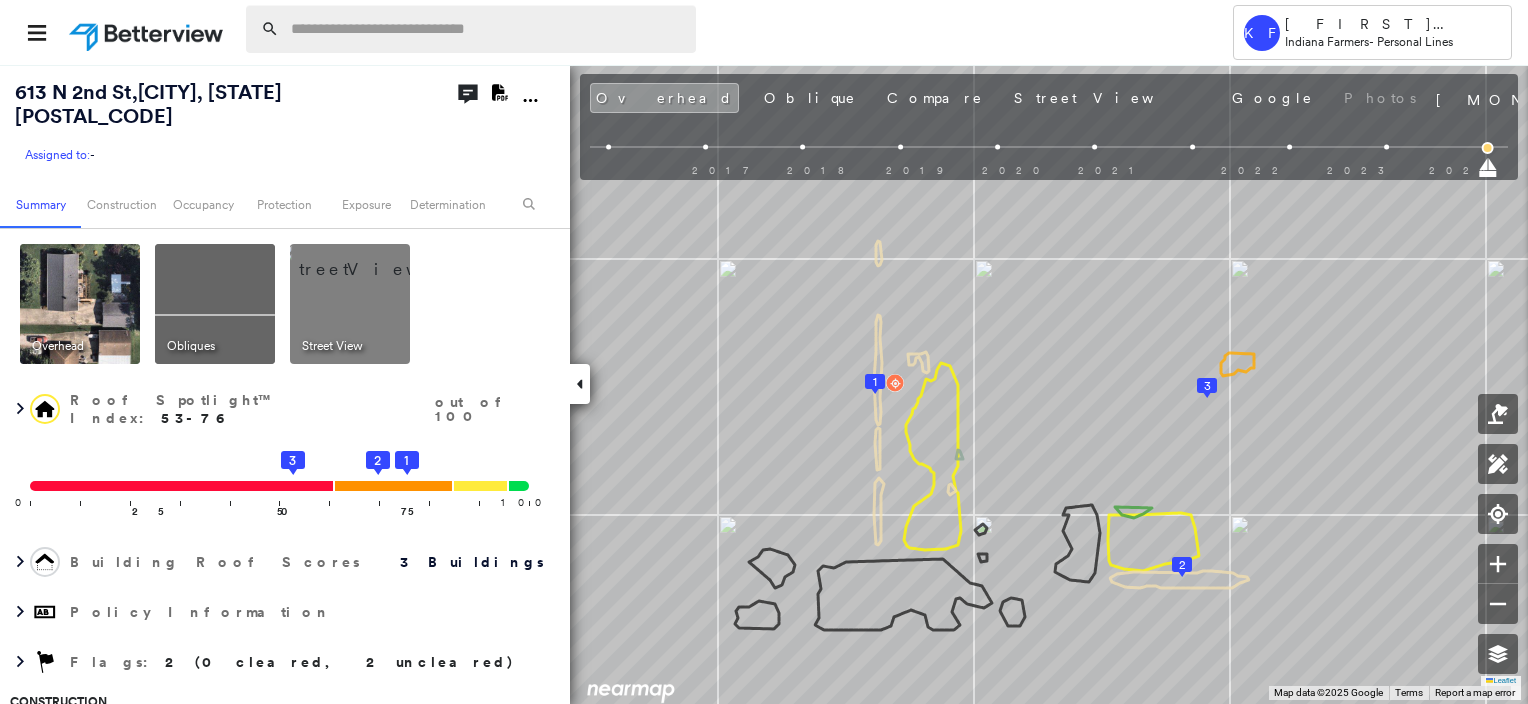click at bounding box center (487, 29) 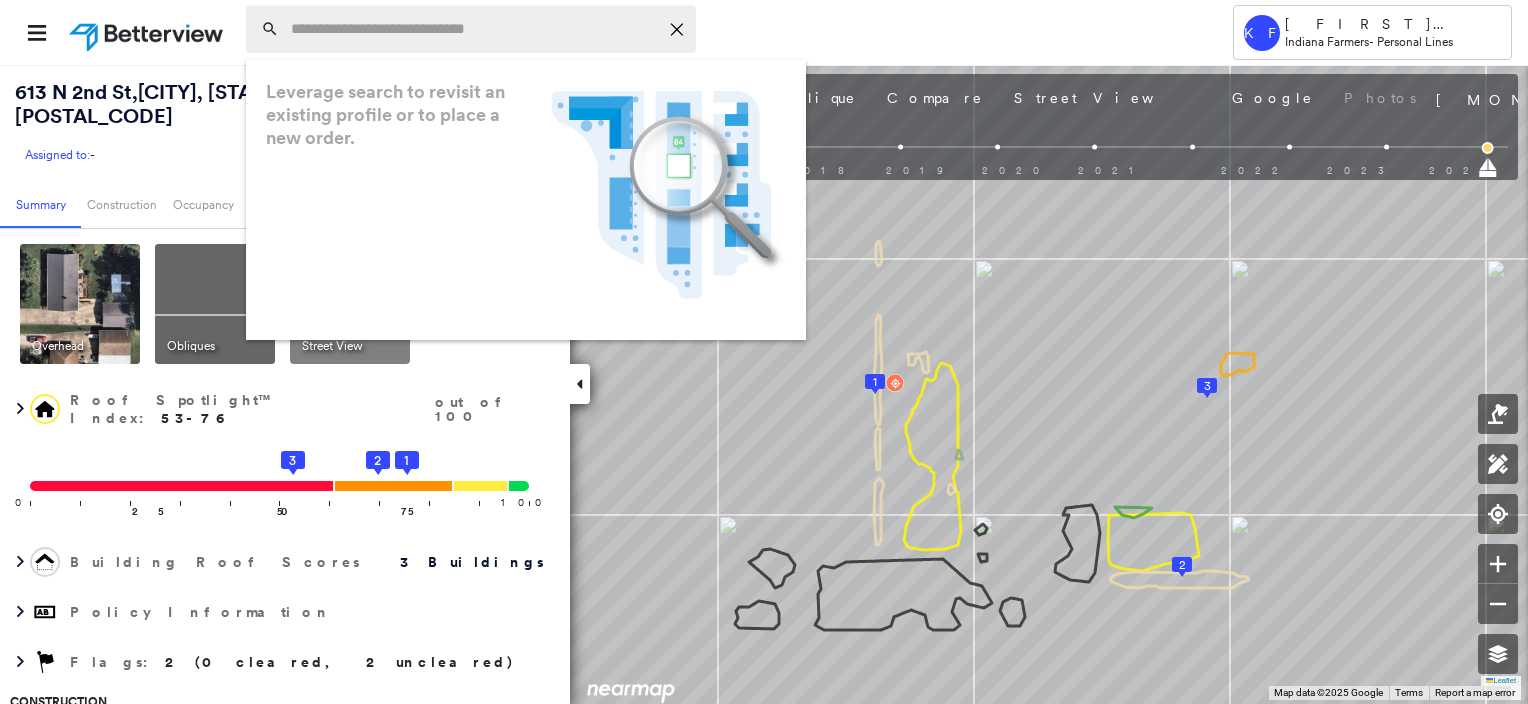 paste on "**********" 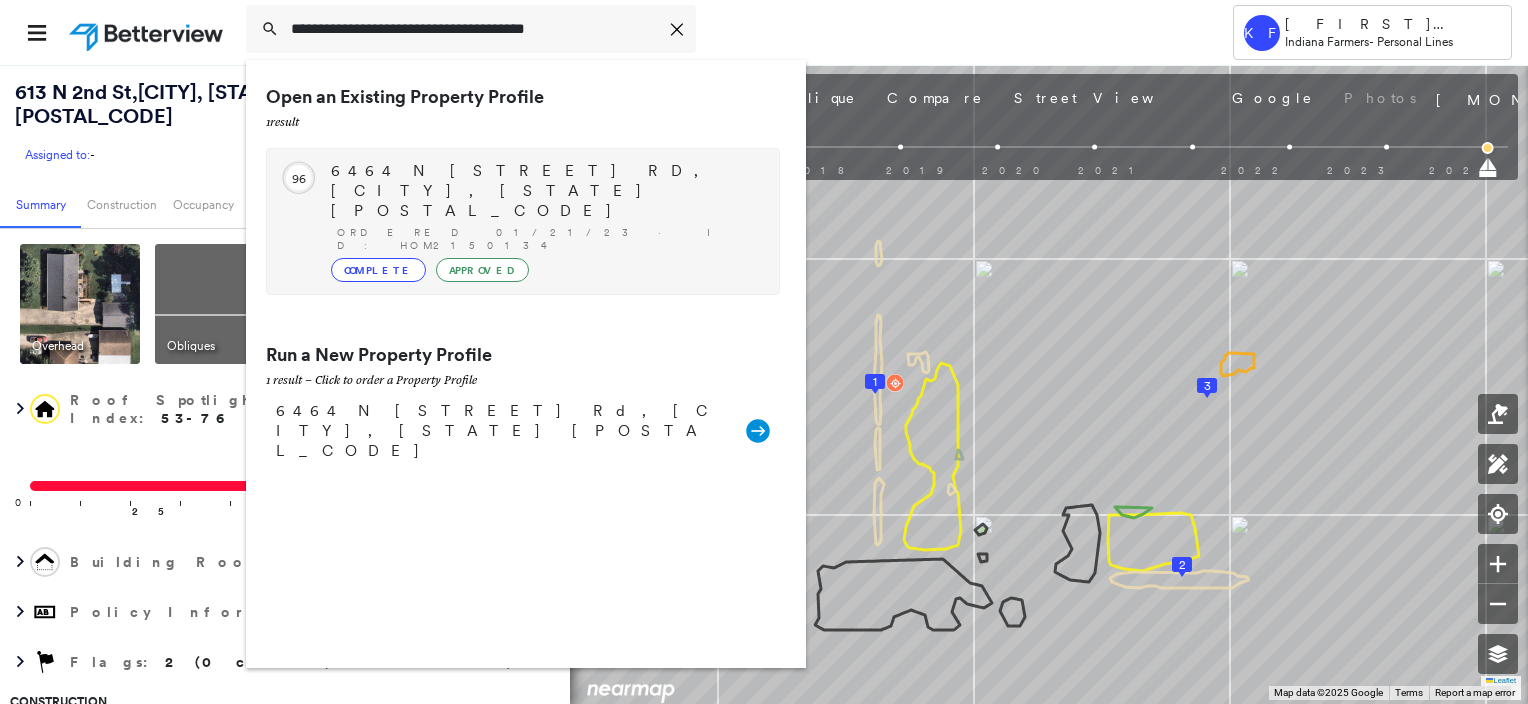 type on "**********" 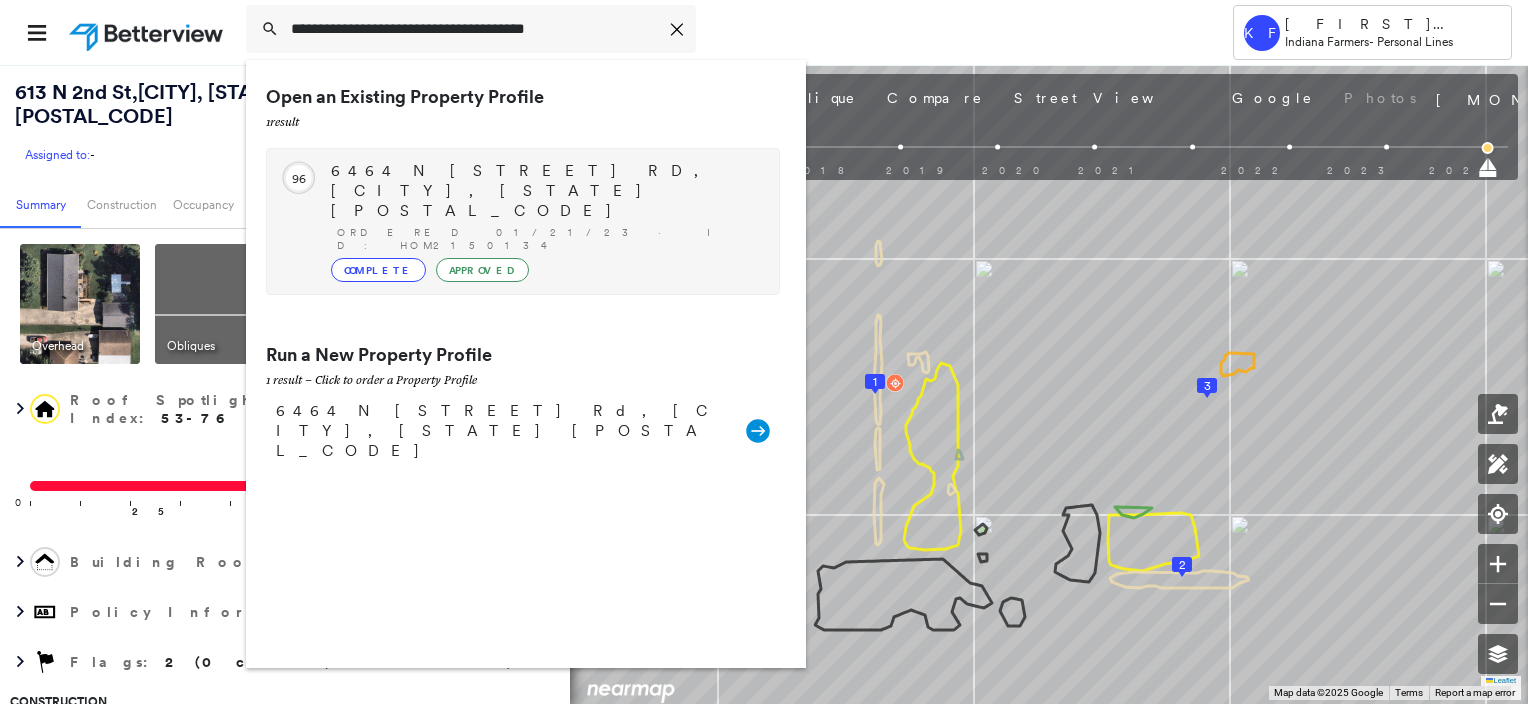click on "6464 N [STREET] RD, [CITY], [STATE] [POSTAL_CODE]" at bounding box center [545, 191] 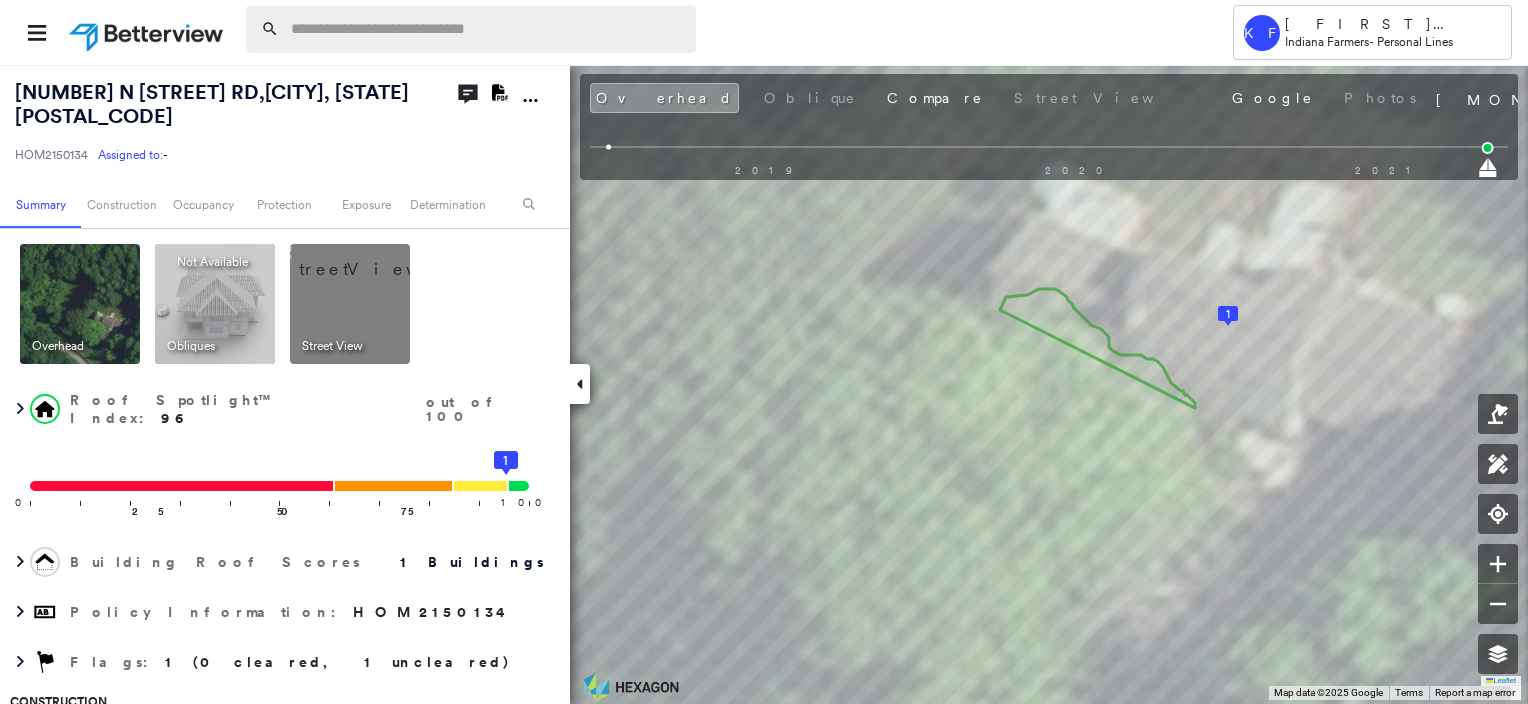 click at bounding box center [487, 29] 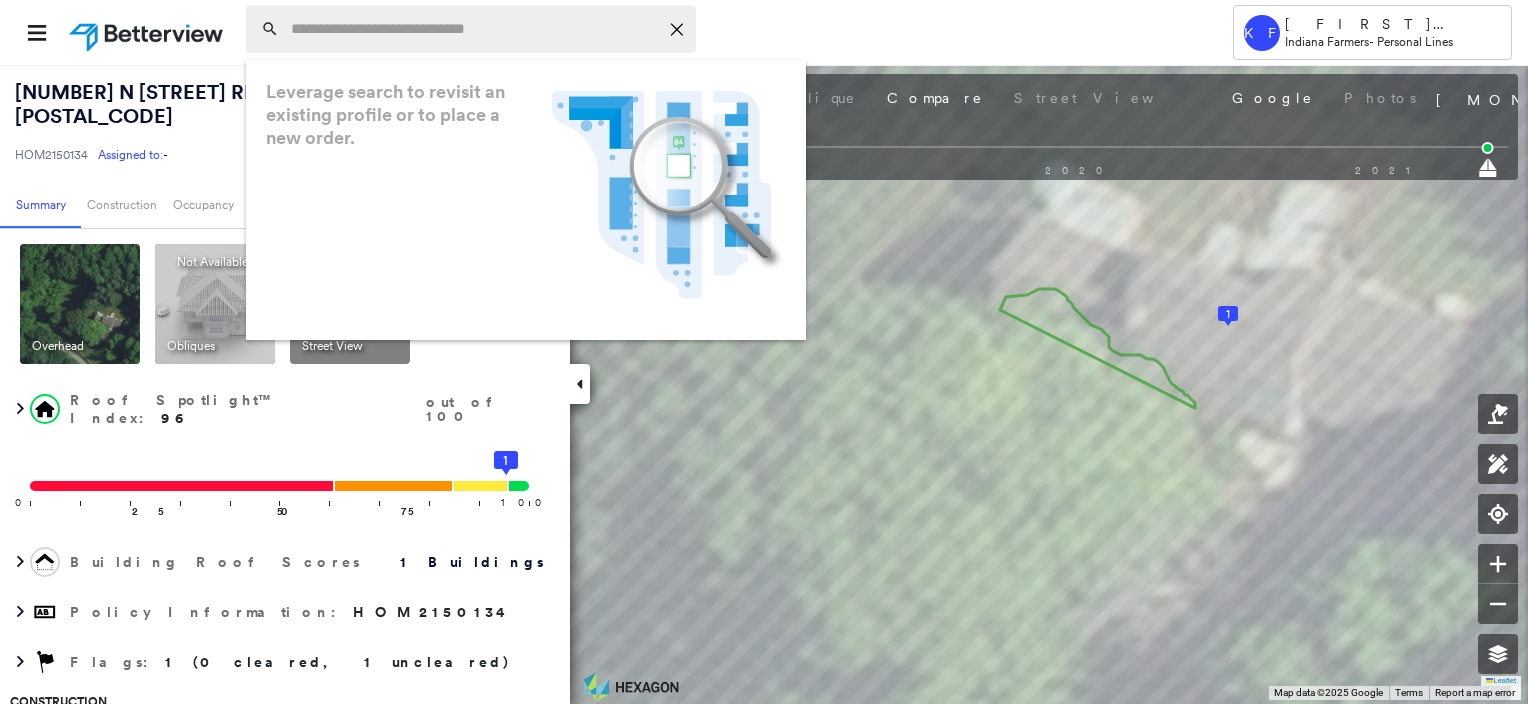 paste on "**********" 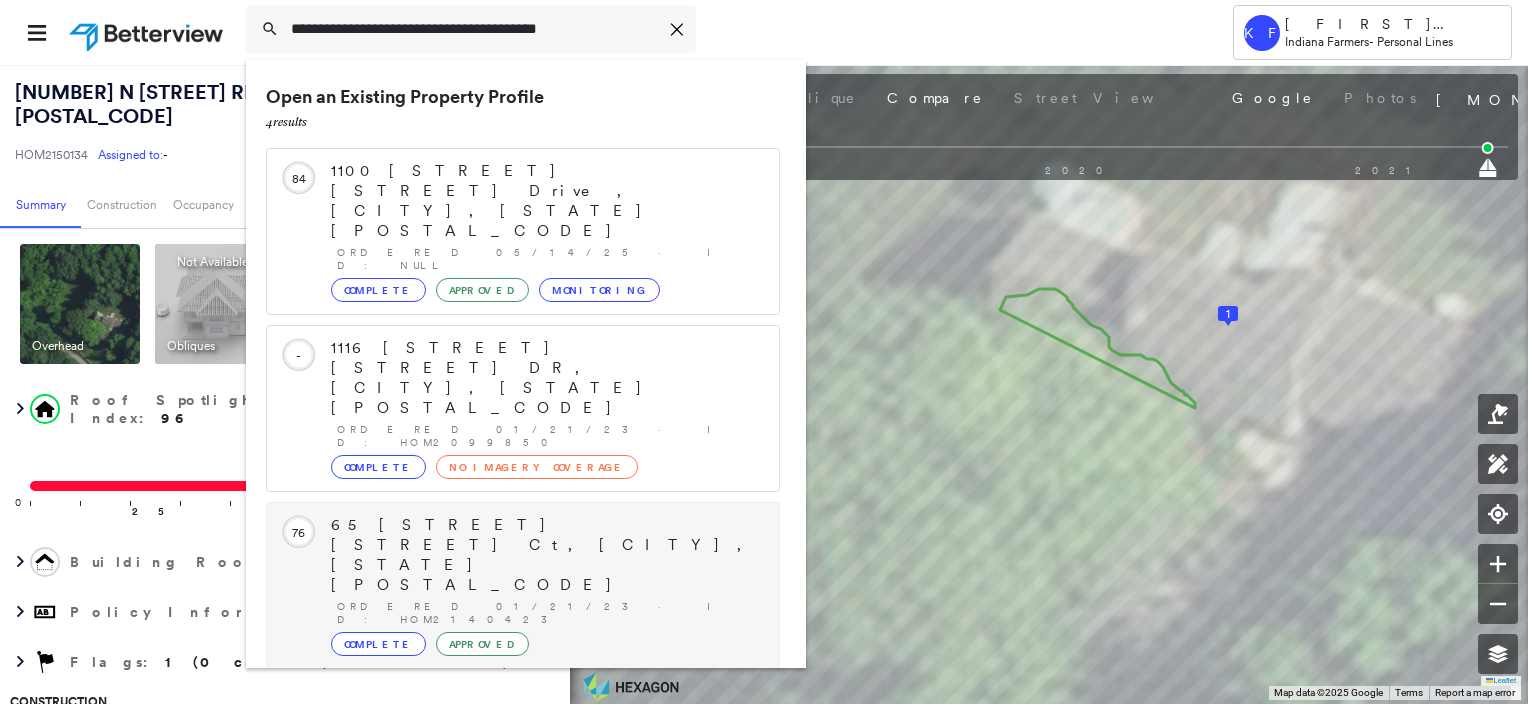 scroll, scrollTop: 52, scrollLeft: 0, axis: vertical 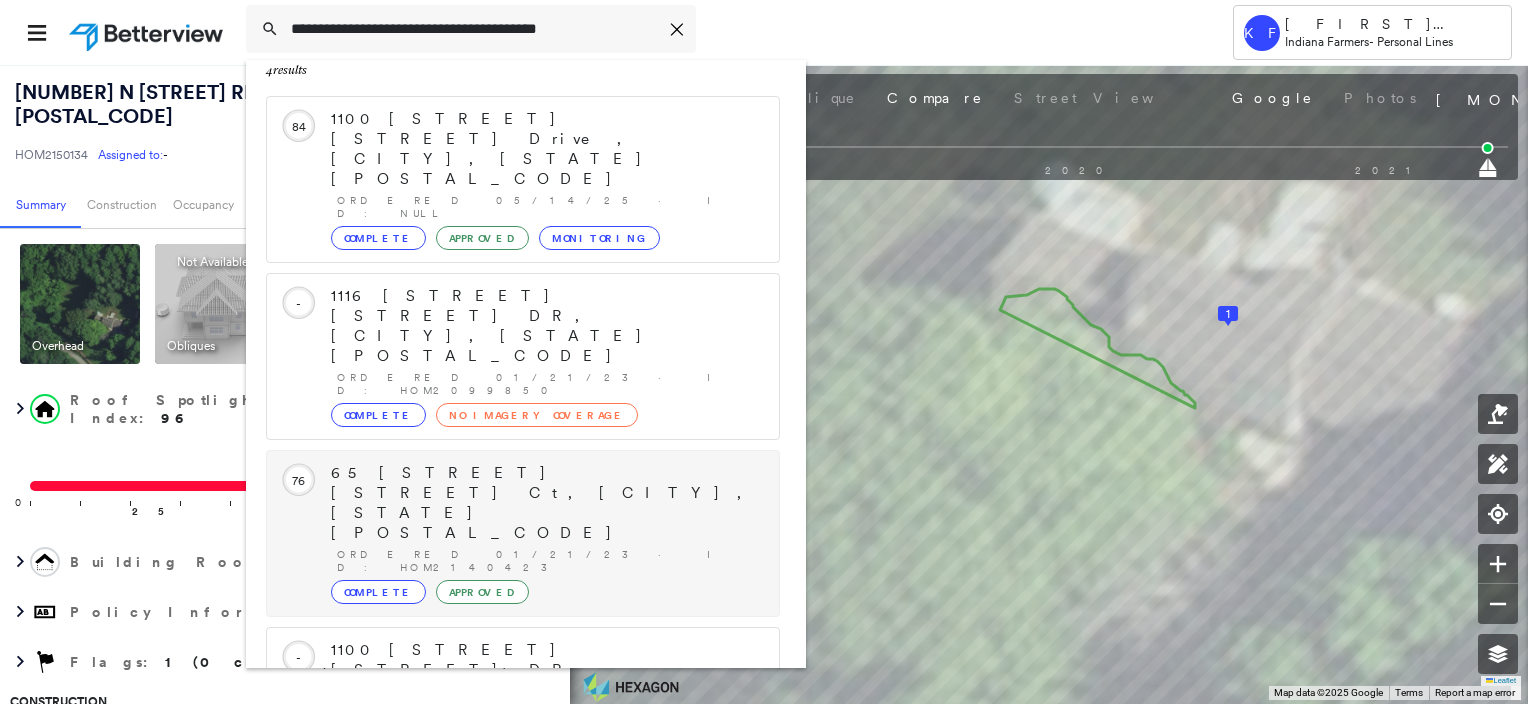 type on "**********" 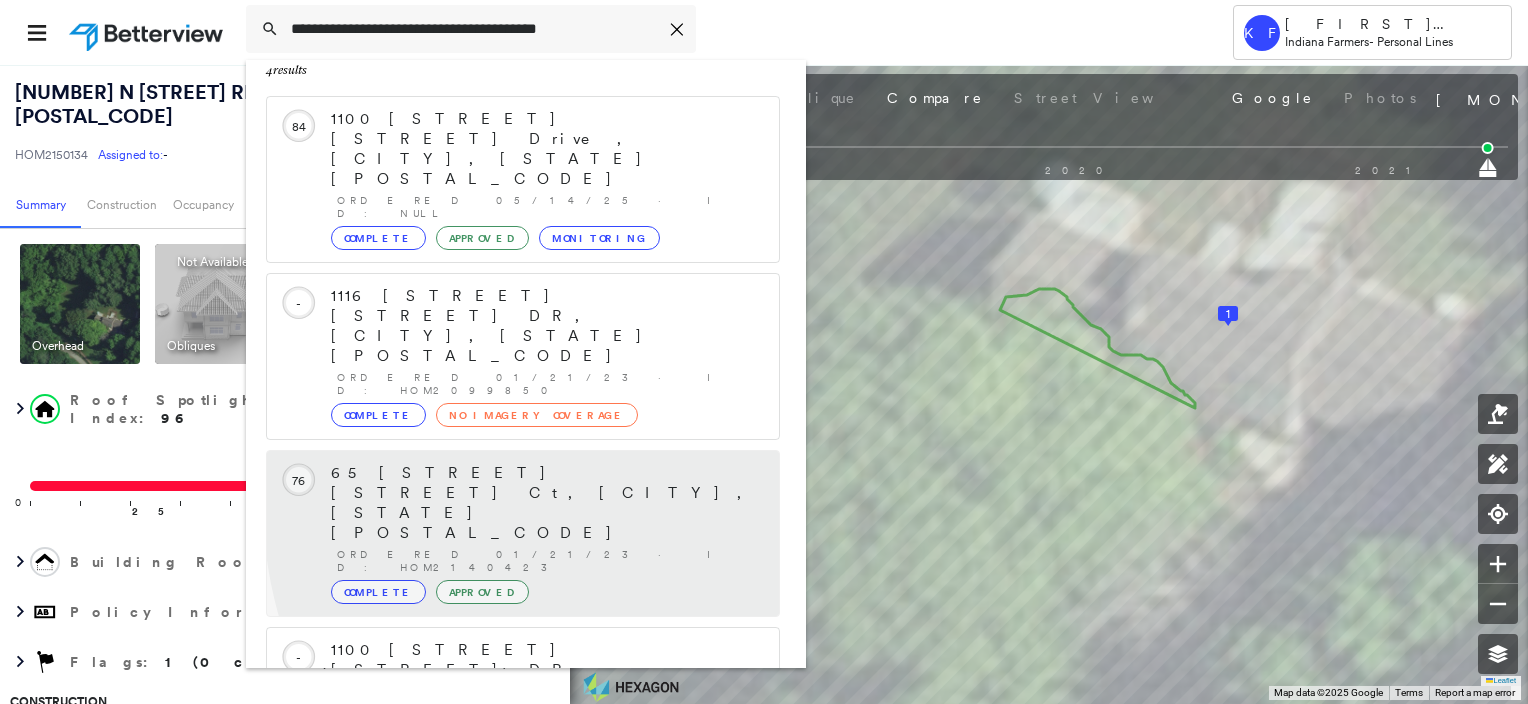 click on "65 [STREET] [STREET] Ct, [CITY], [STATE] [POSTAL_CODE] Ordered 01/21/23 · ID: HOM2140423 Complete Approved" at bounding box center (545, 533) 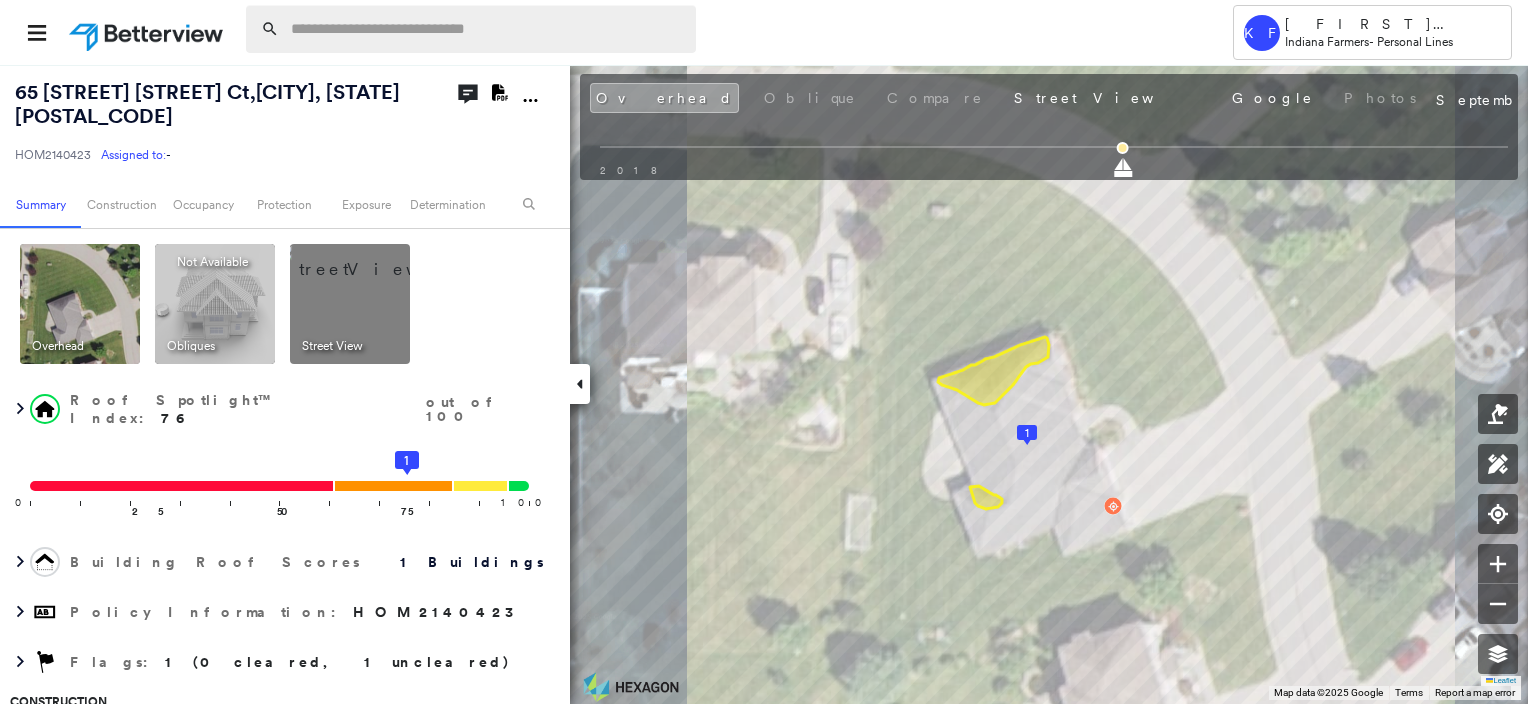 click at bounding box center (487, 29) 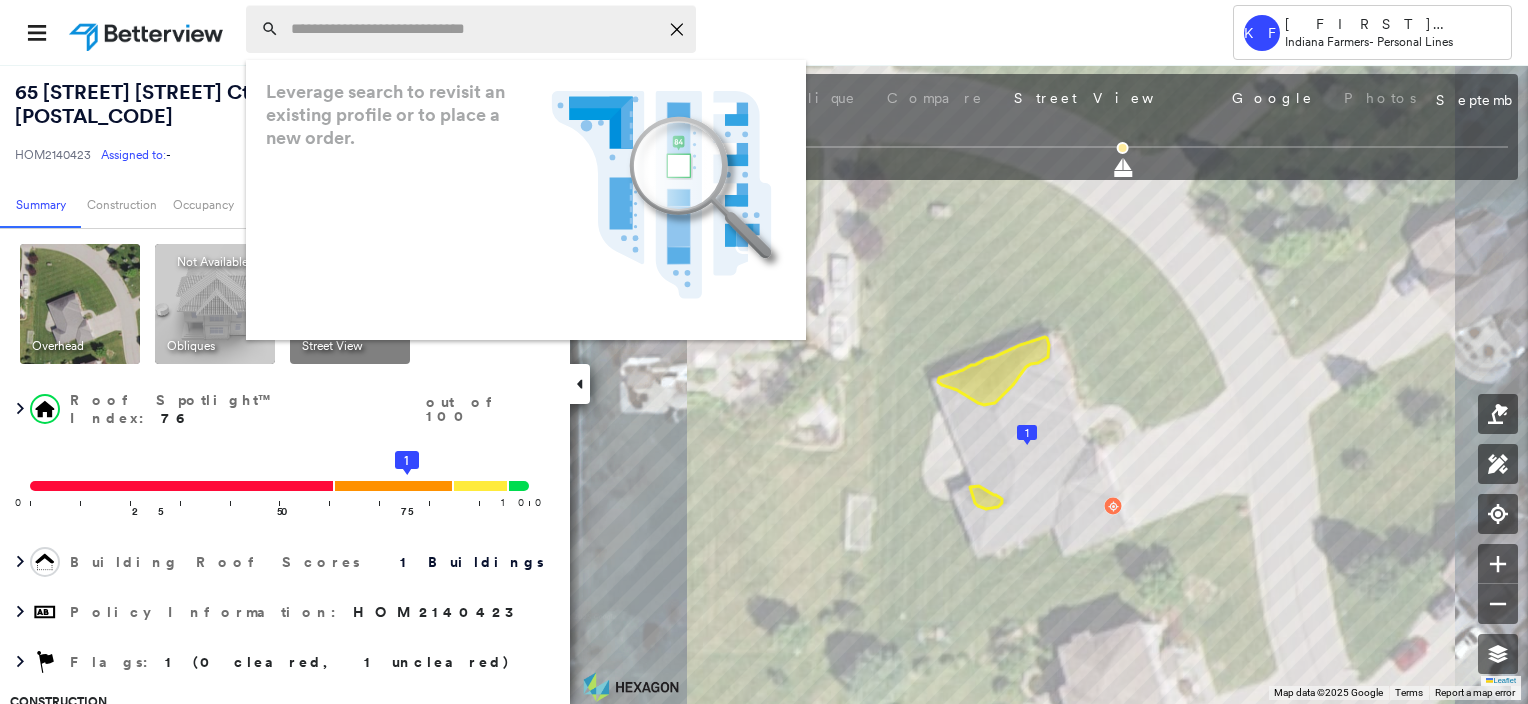 paste on "**********" 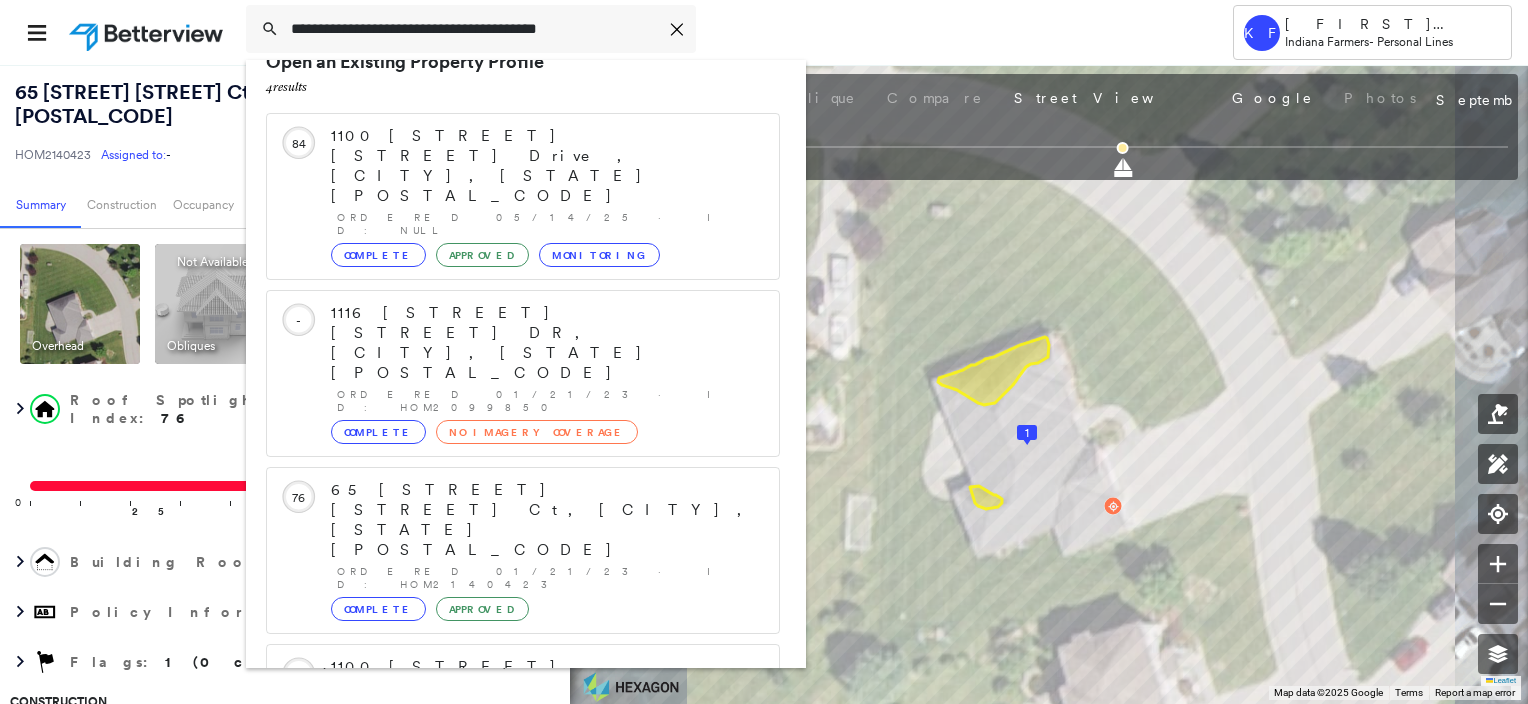 scroll, scrollTop: 52, scrollLeft: 0, axis: vertical 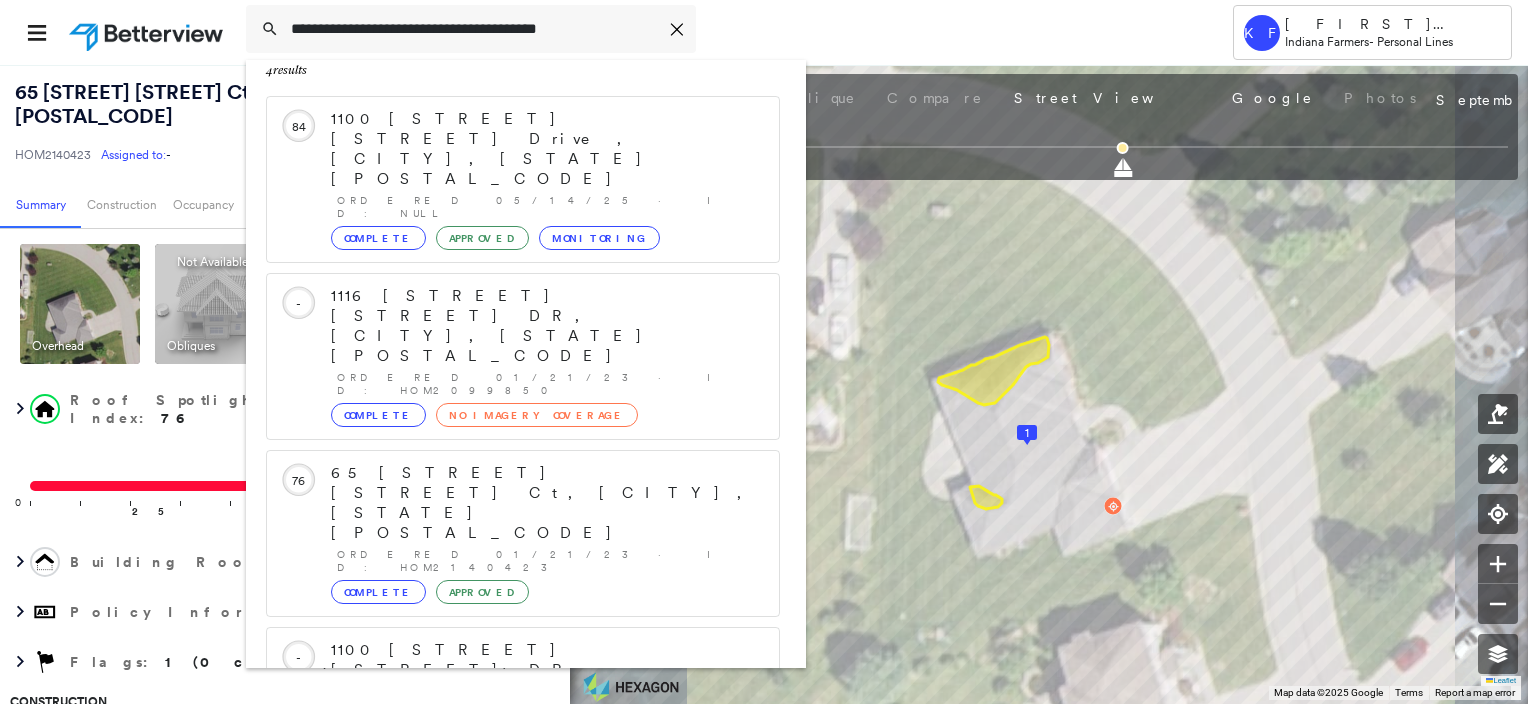 type on "**********" 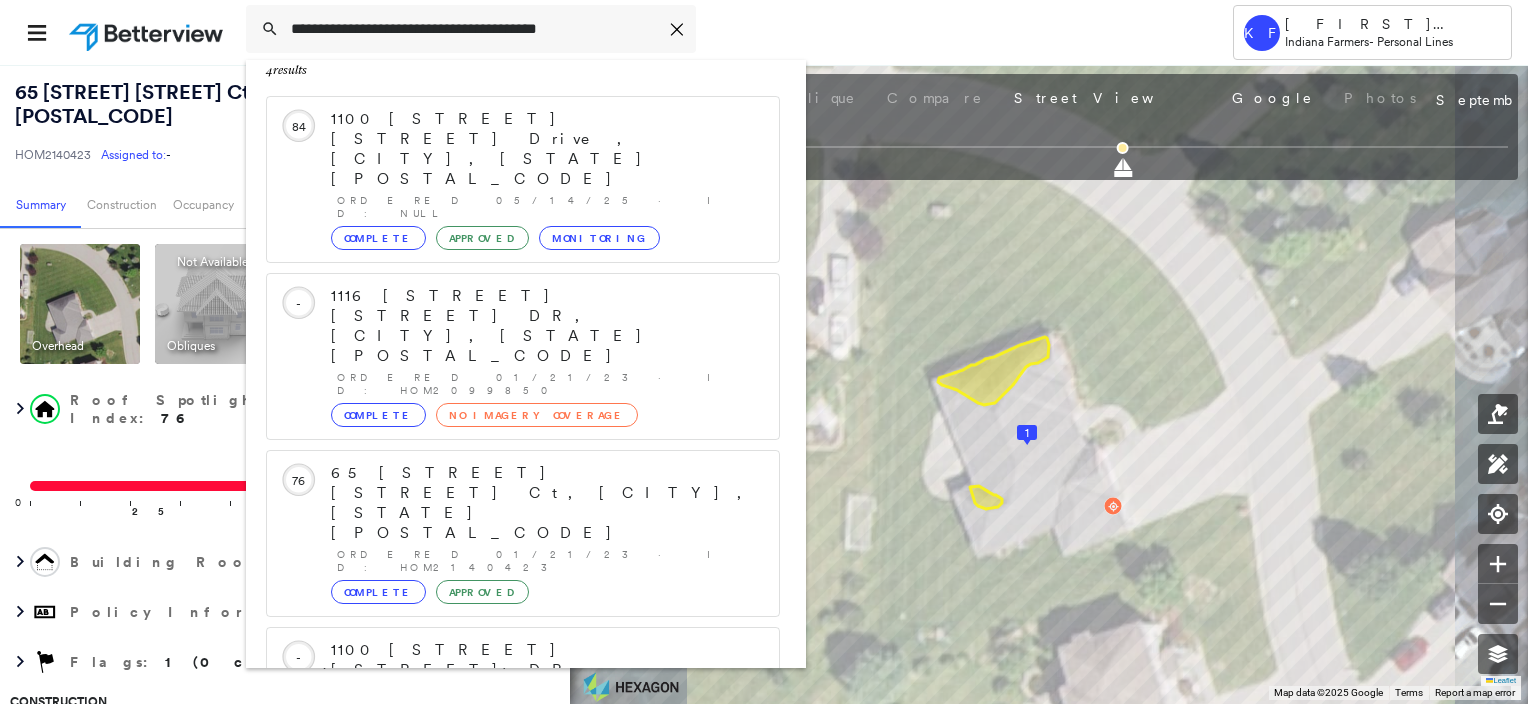 click 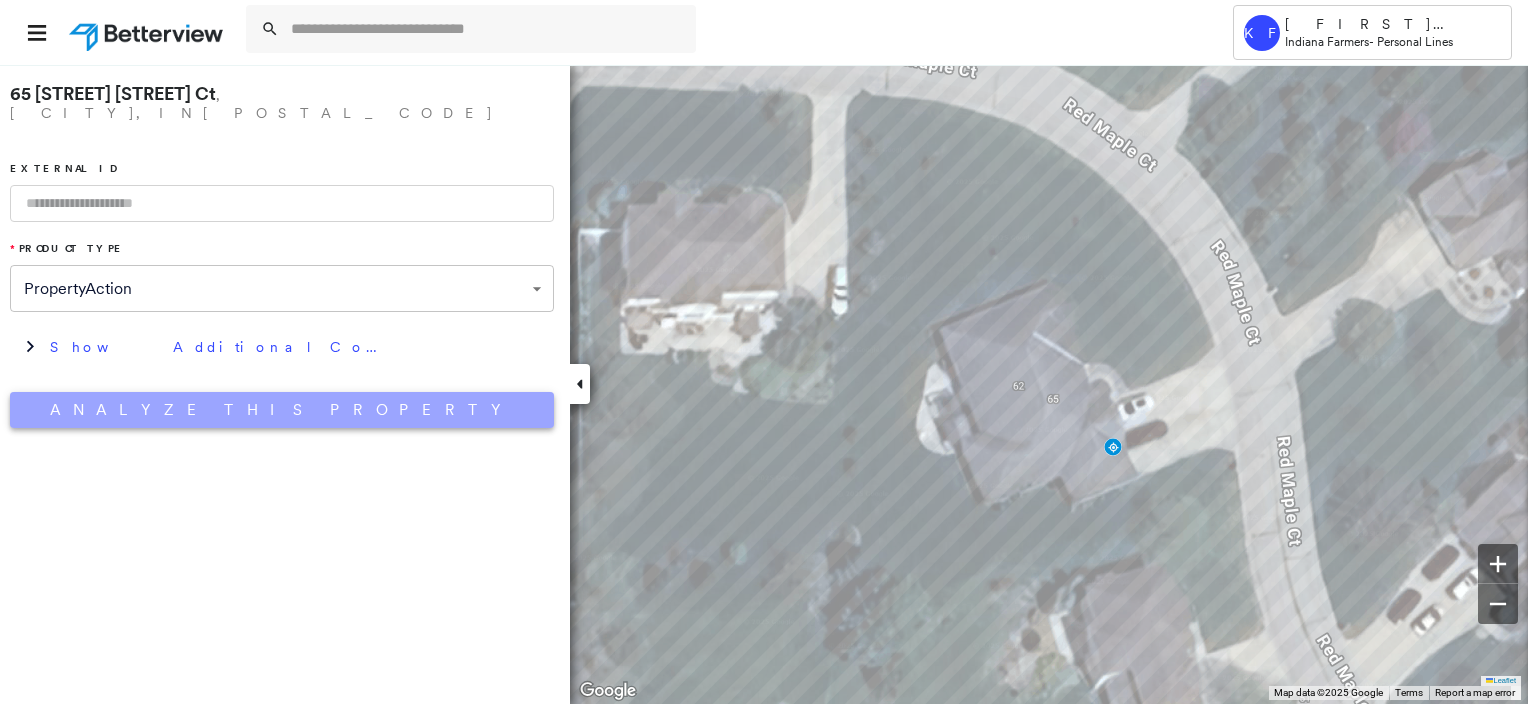 click on "Analyze This Property" at bounding box center (282, 410) 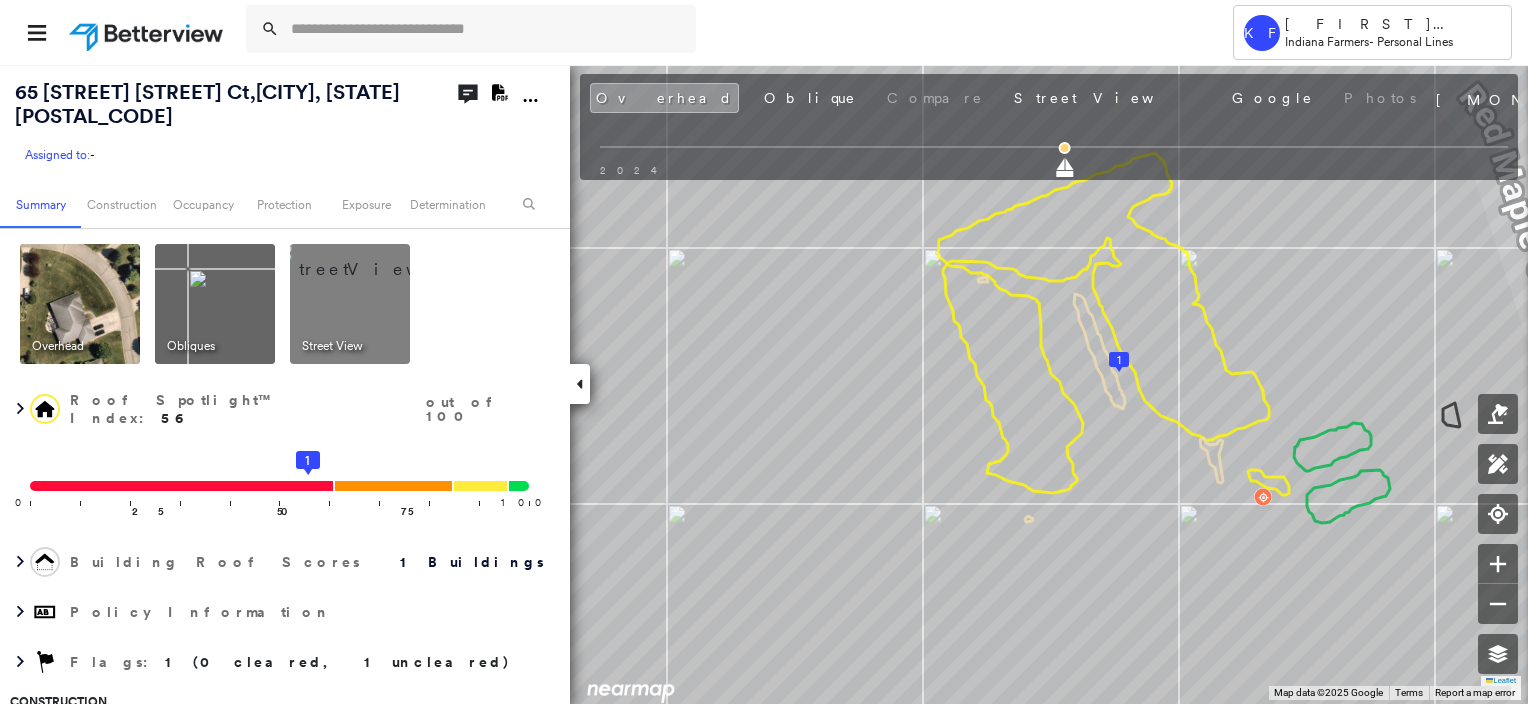 click at bounding box center (374, 259) 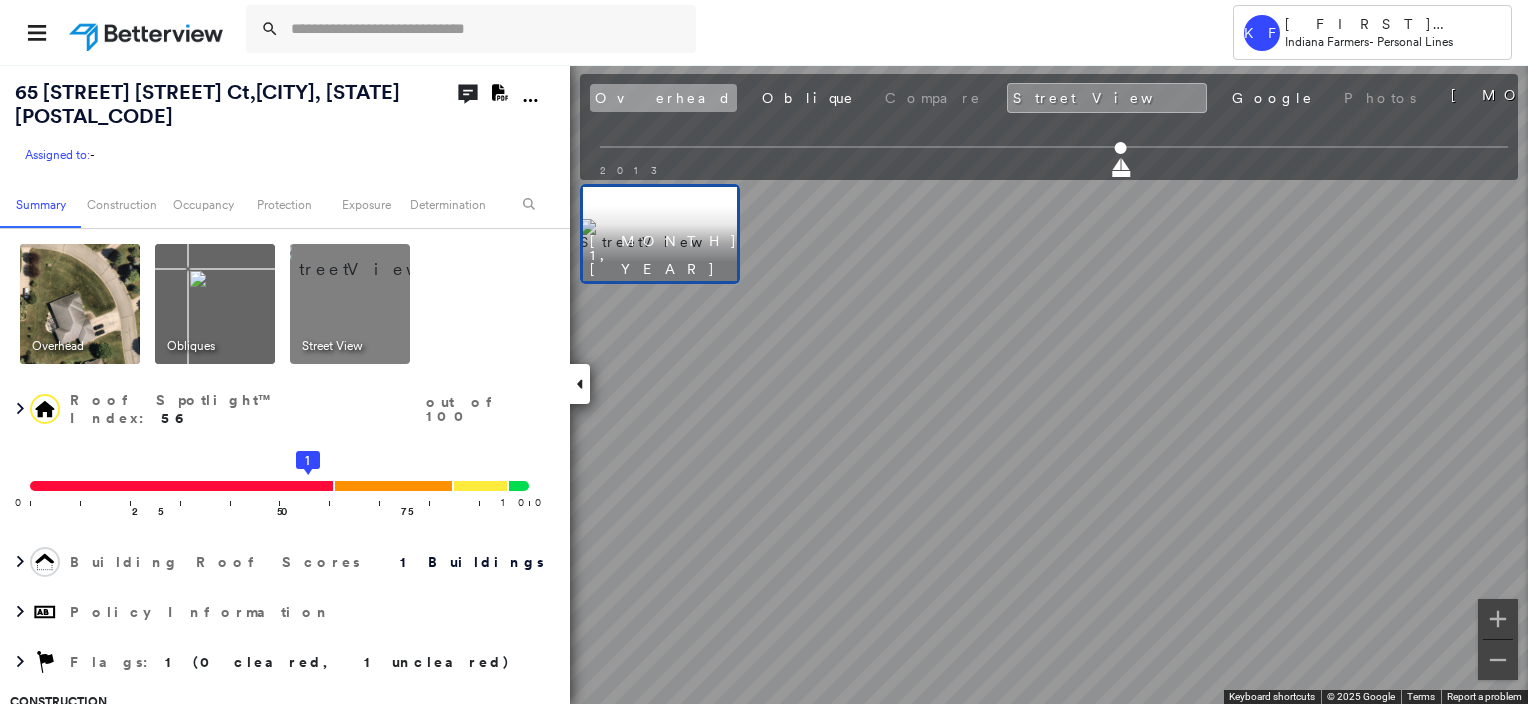 click on "Overhead" at bounding box center (663, 98) 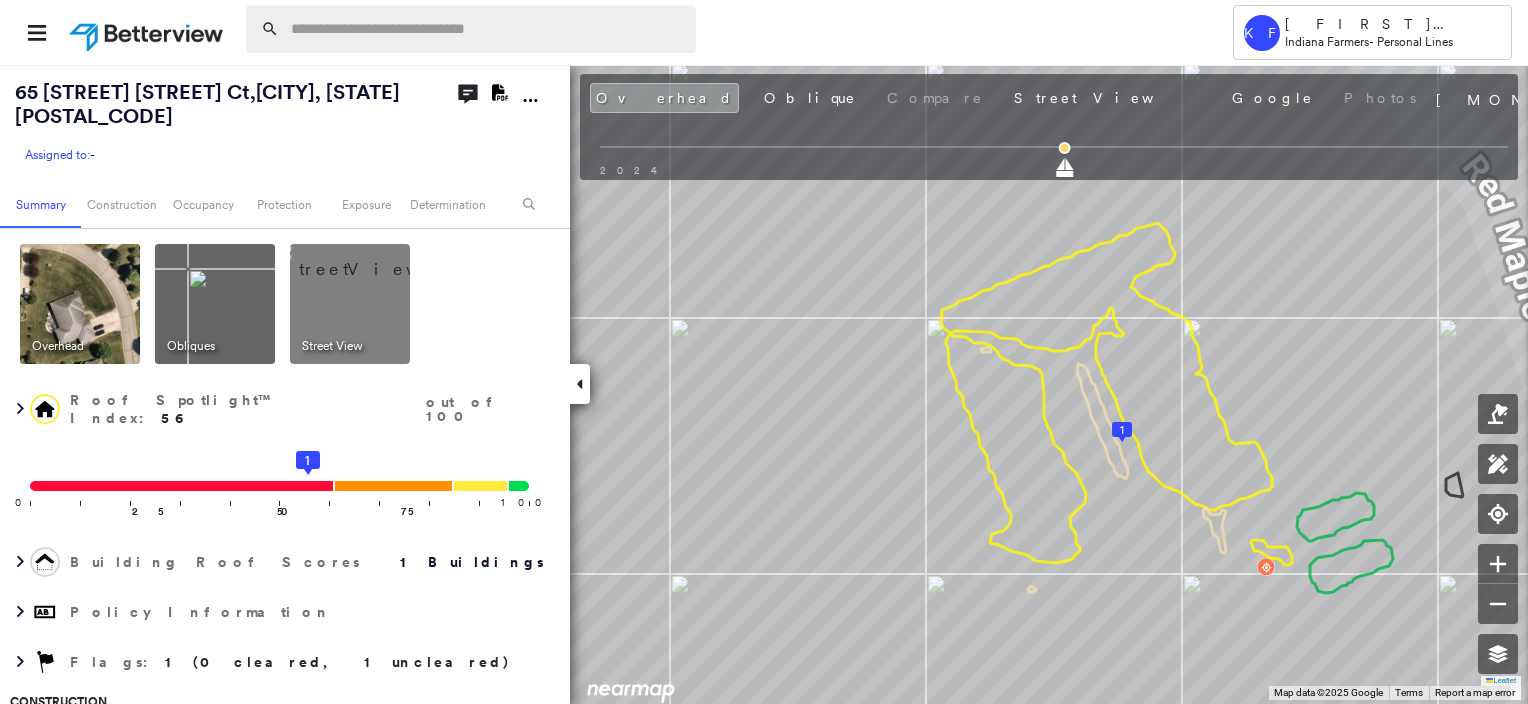click at bounding box center [487, 29] 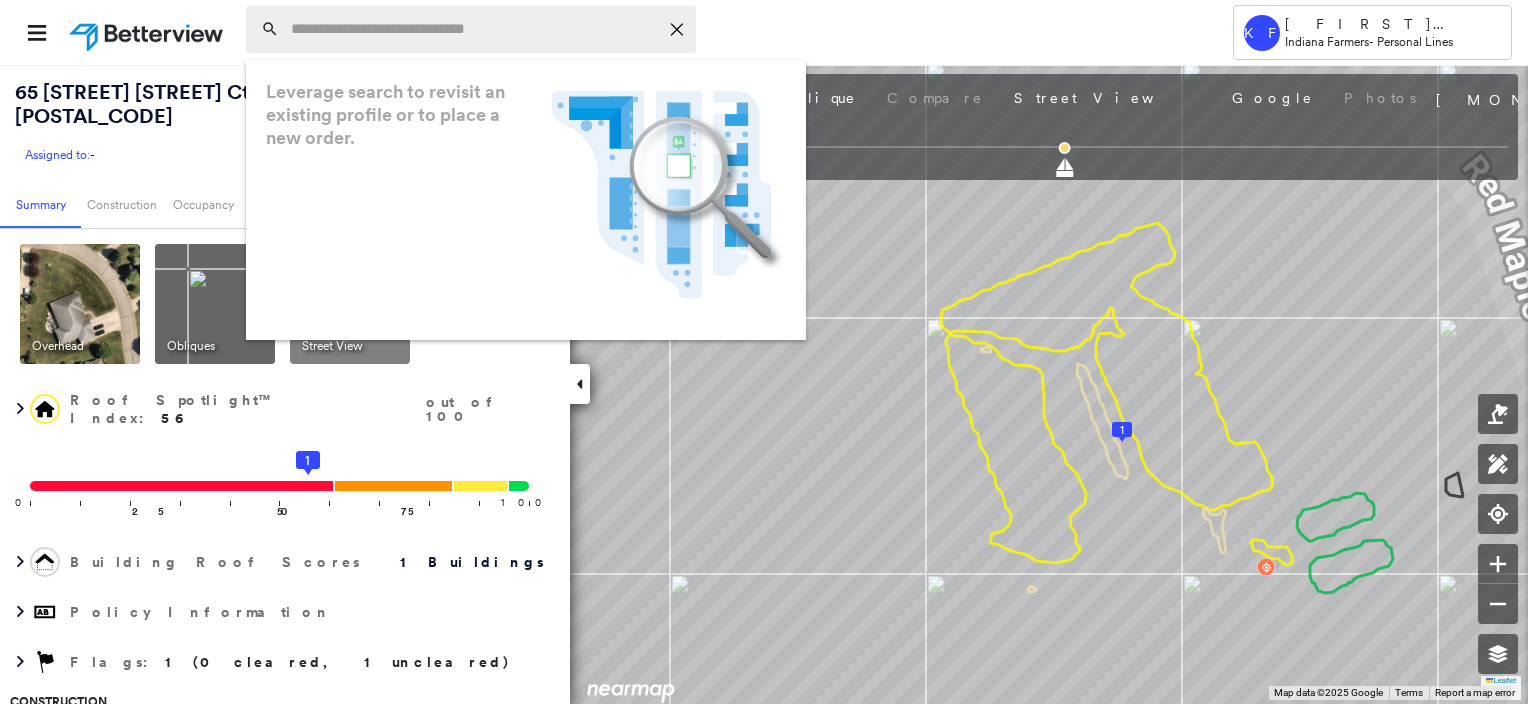 paste on "**********" 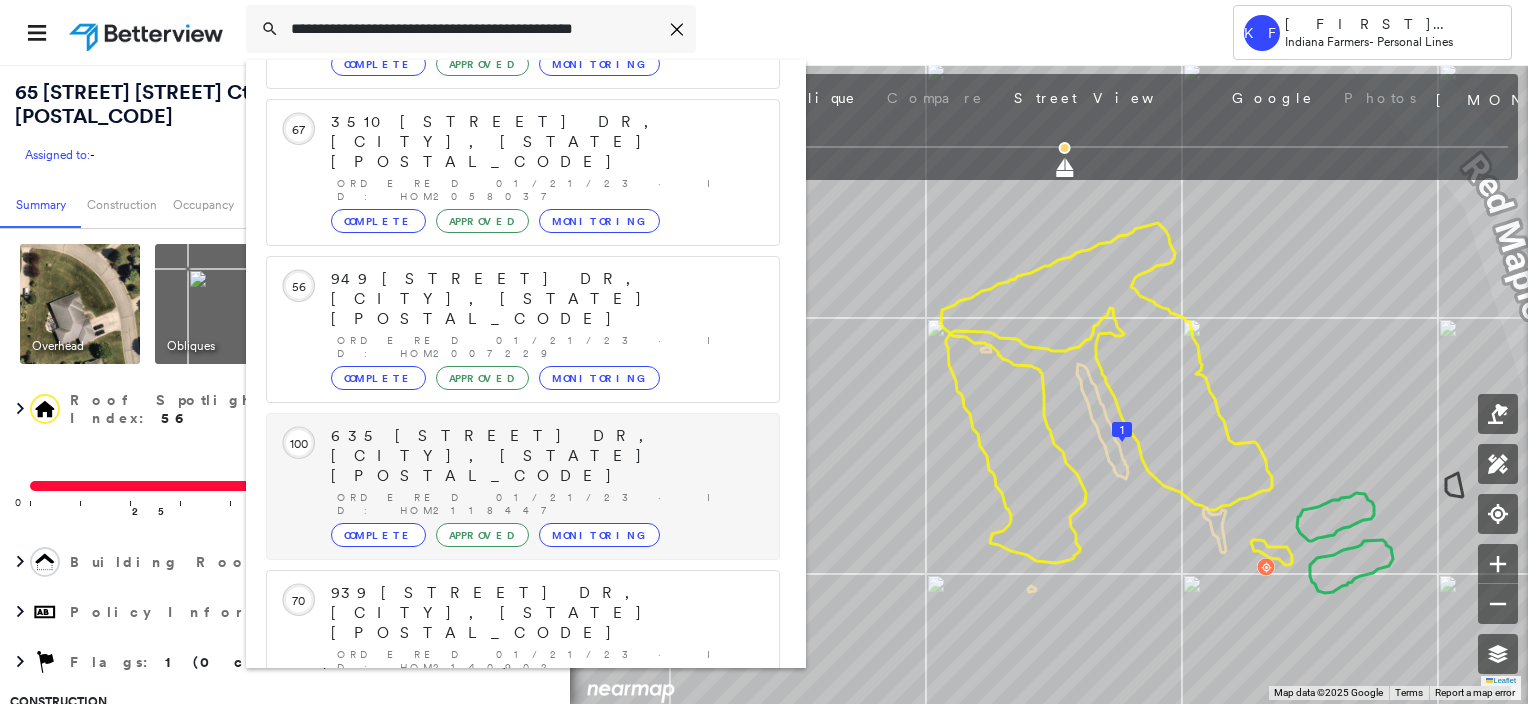 scroll, scrollTop: 208, scrollLeft: 0, axis: vertical 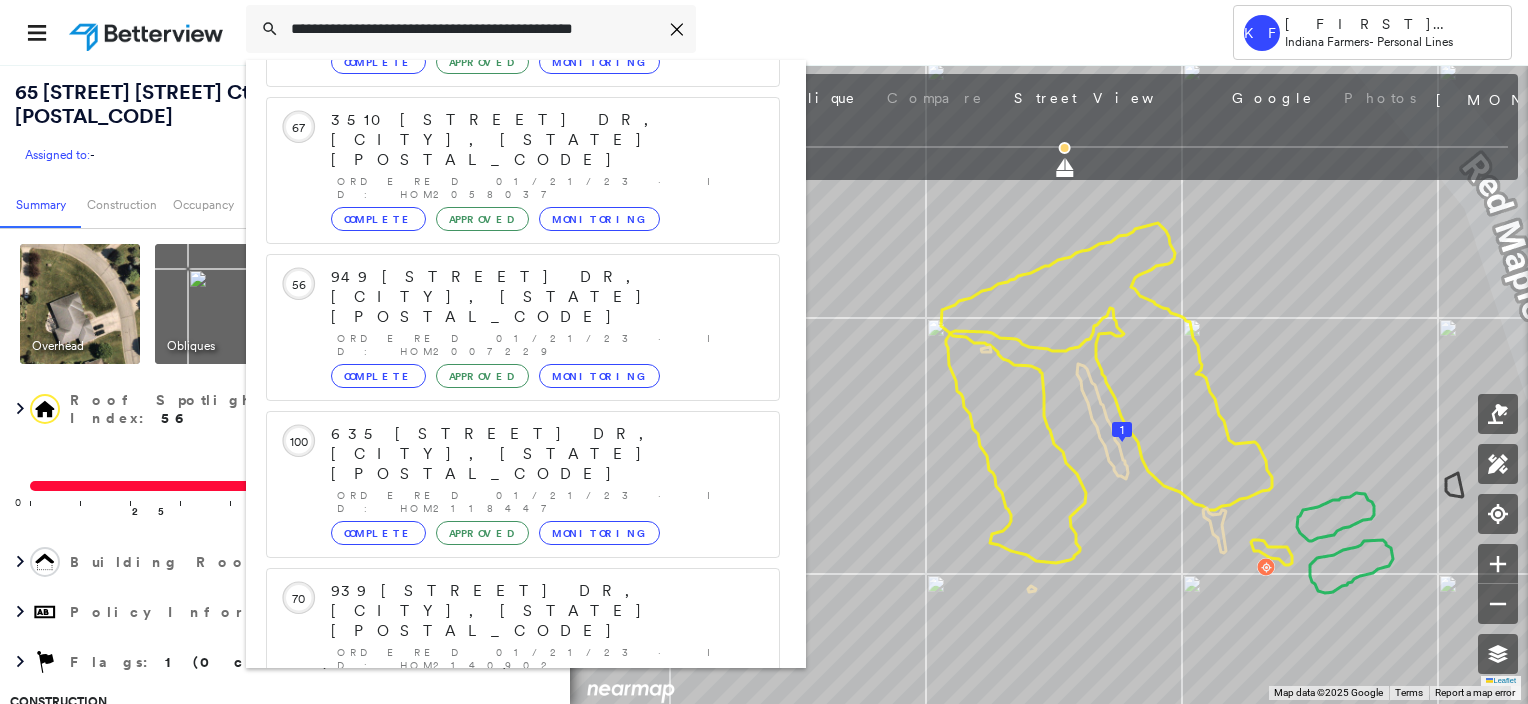 type on "**********" 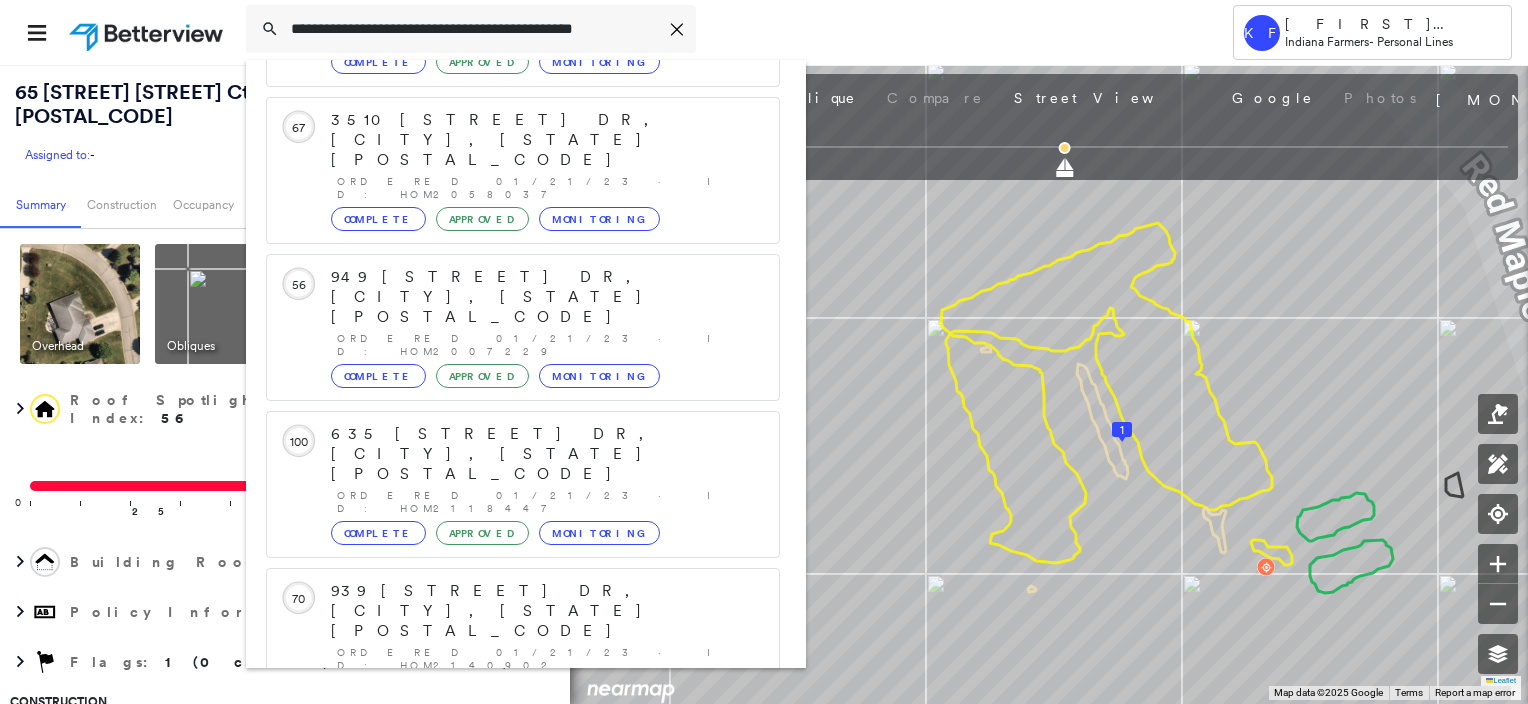 click on "Show  1  more existing properties" at bounding box center (524, 758) 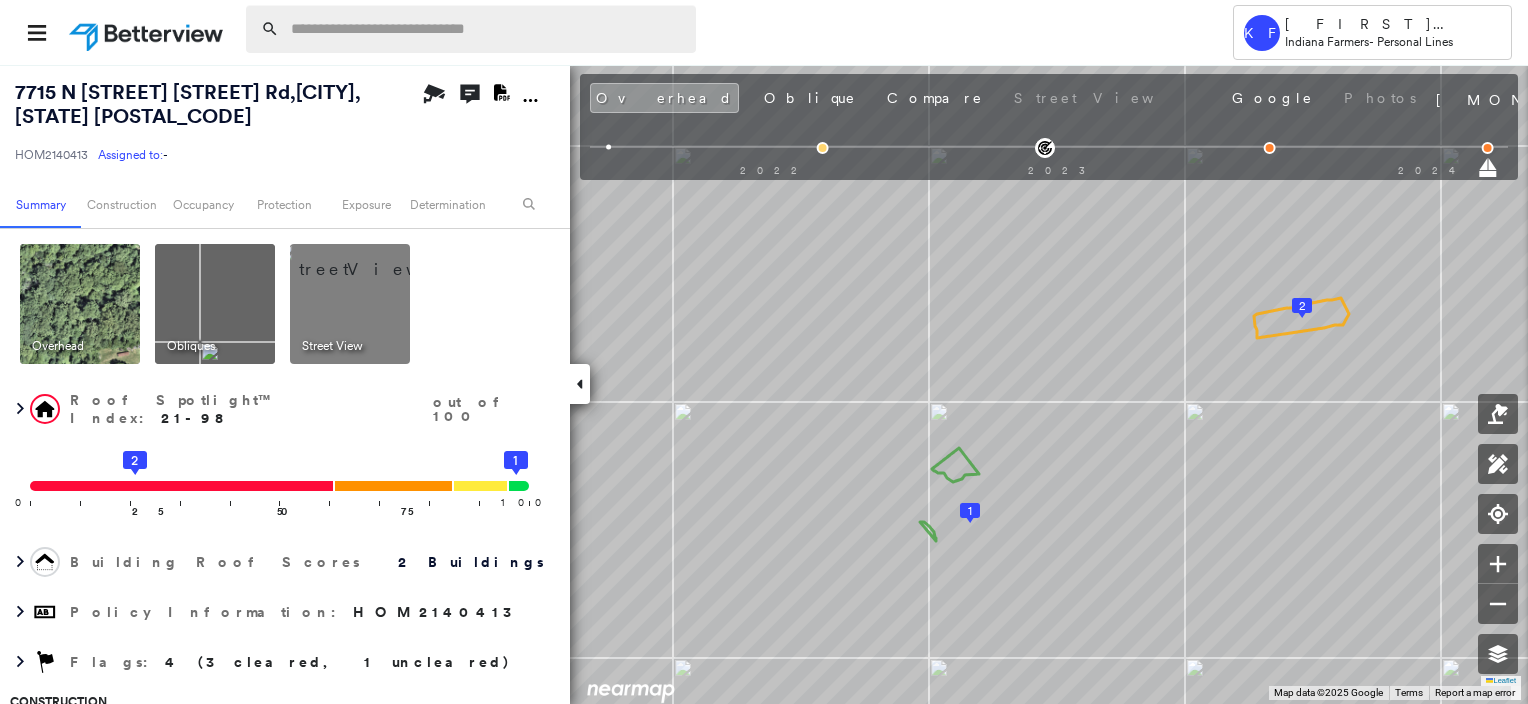 click at bounding box center (487, 29) 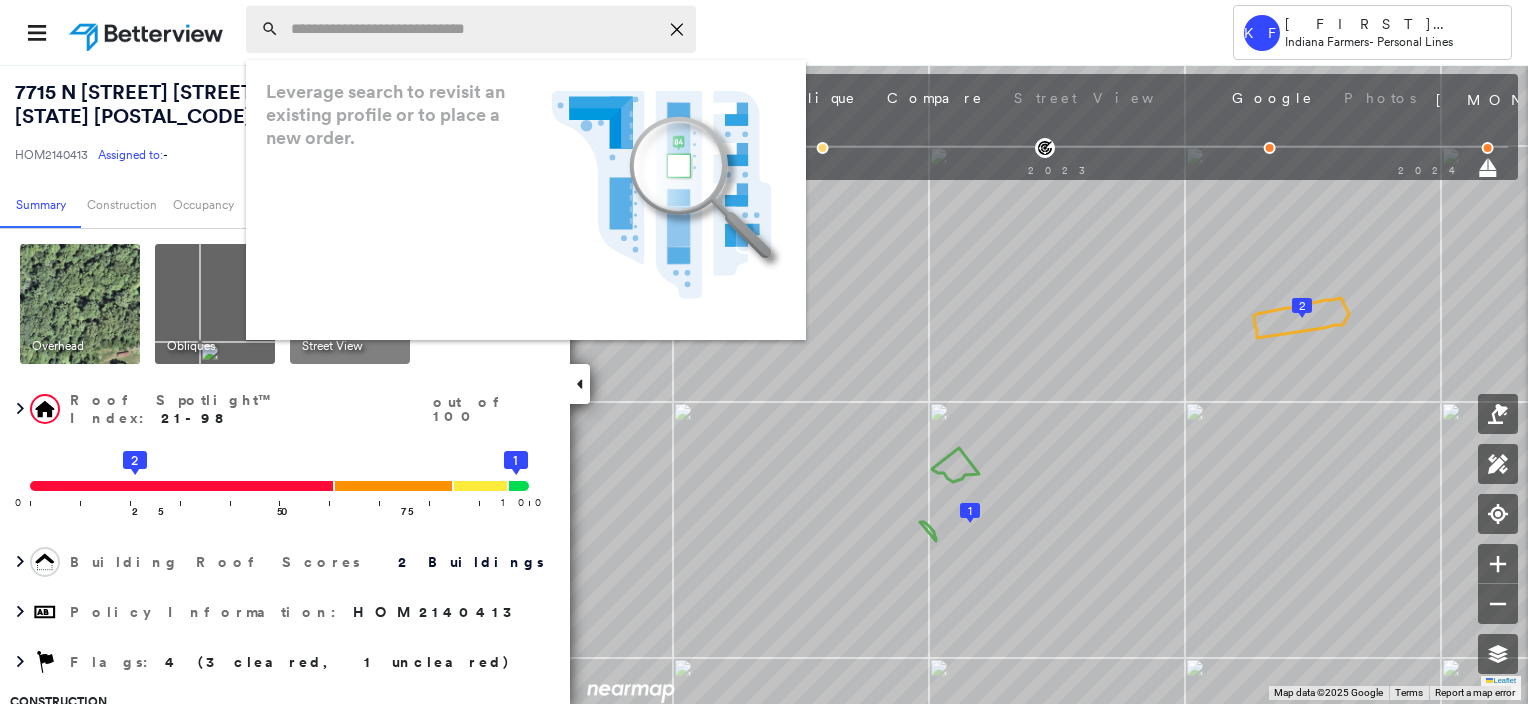 paste on "**********" 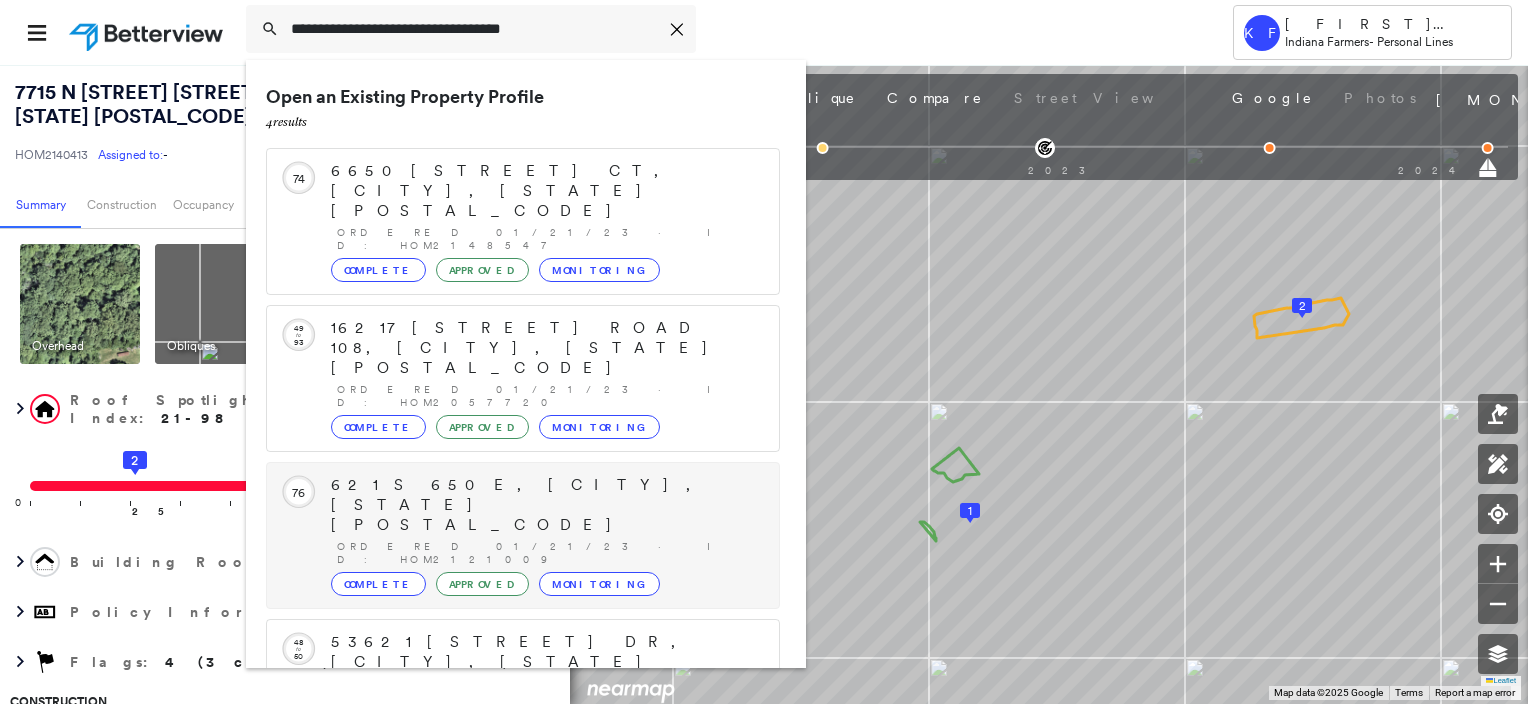 type on "**********" 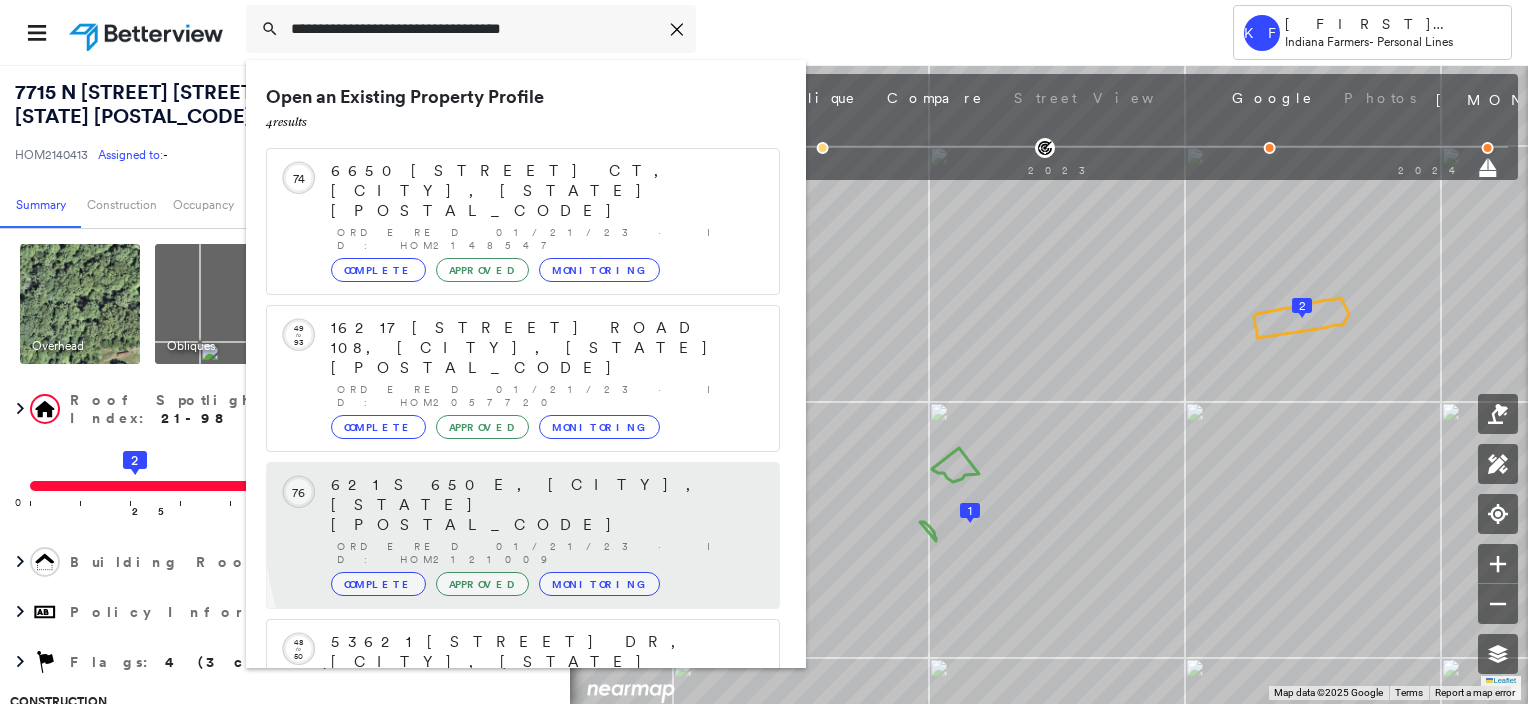 click on "Ordered 01/21/23 · ID: HOM2121009" at bounding box center (548, 553) 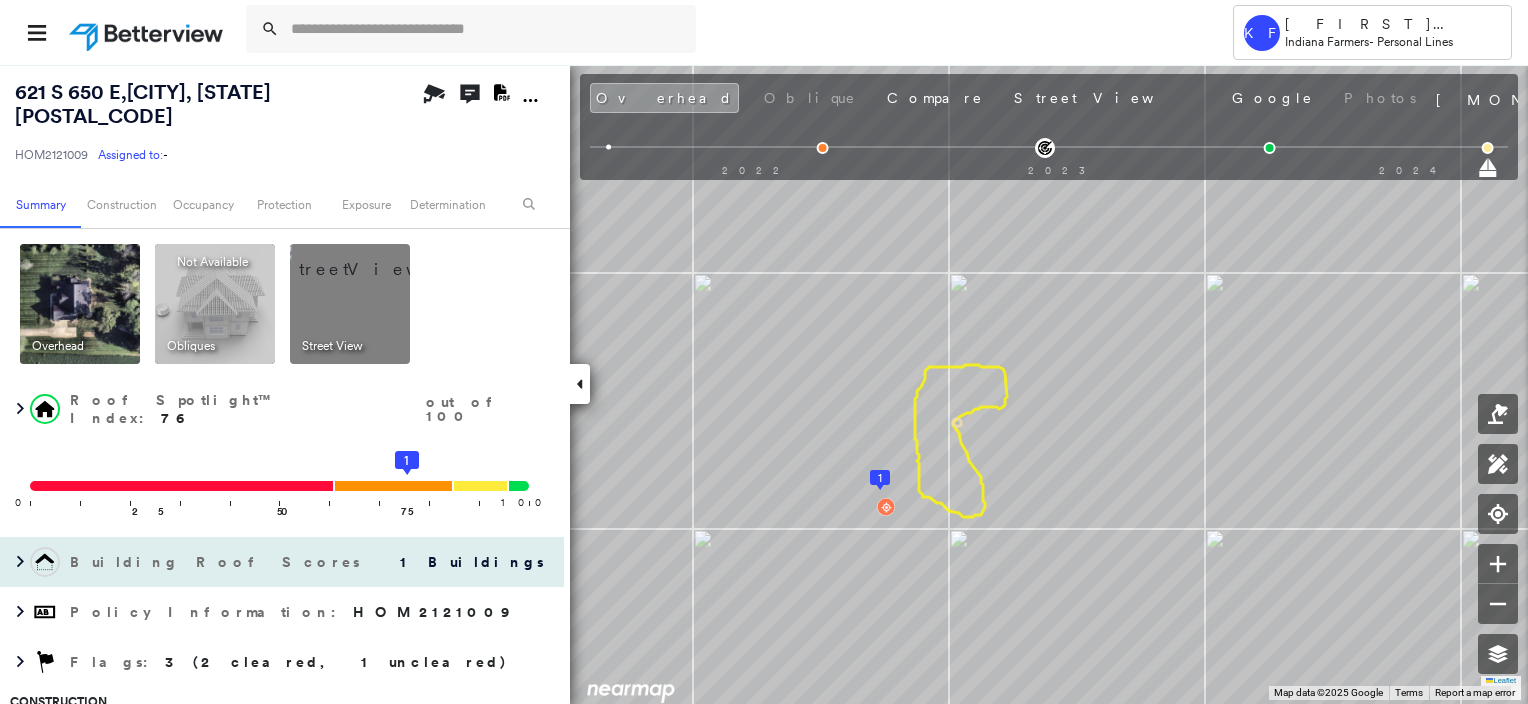 drag, startPoint x: 351, startPoint y: 284, endPoint x: 469, endPoint y: 359, distance: 139.81773 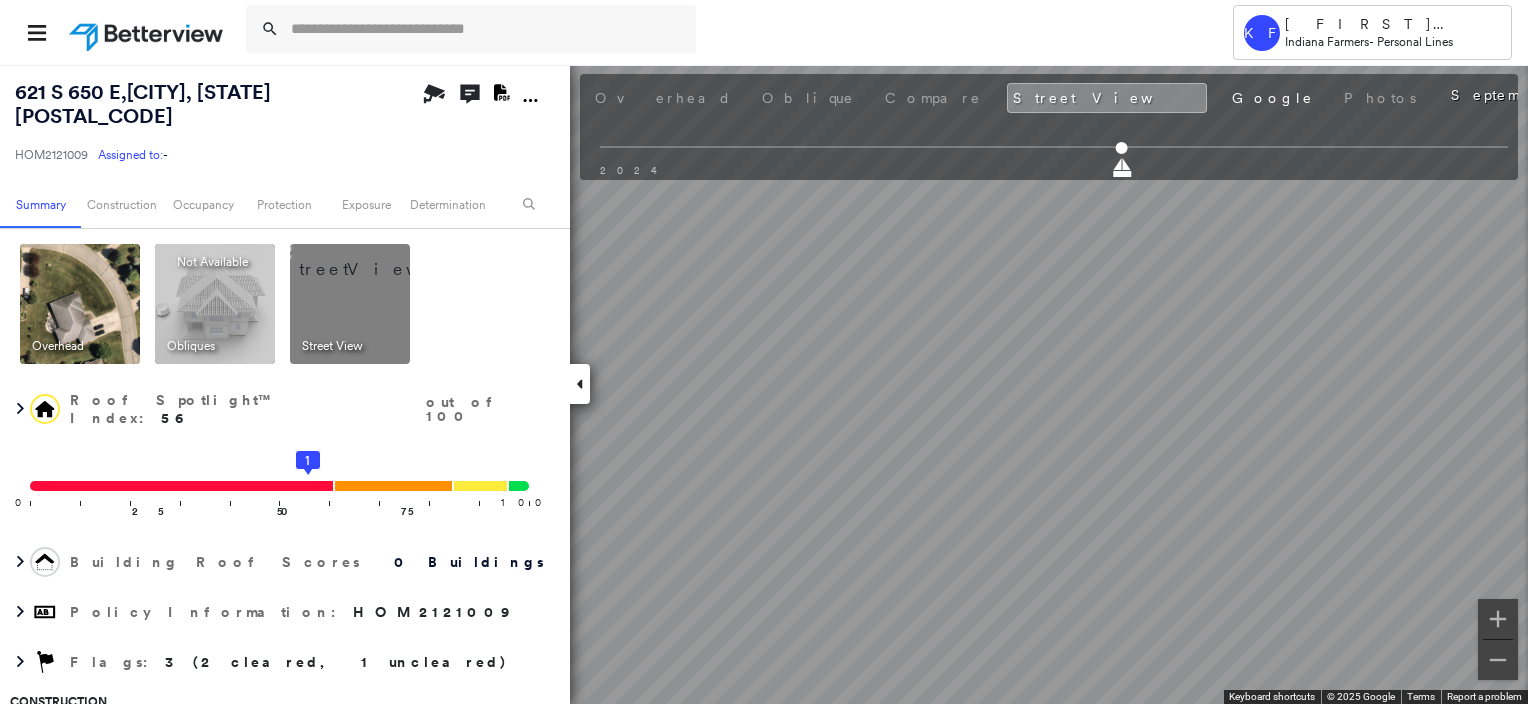 click at bounding box center [80, 304] 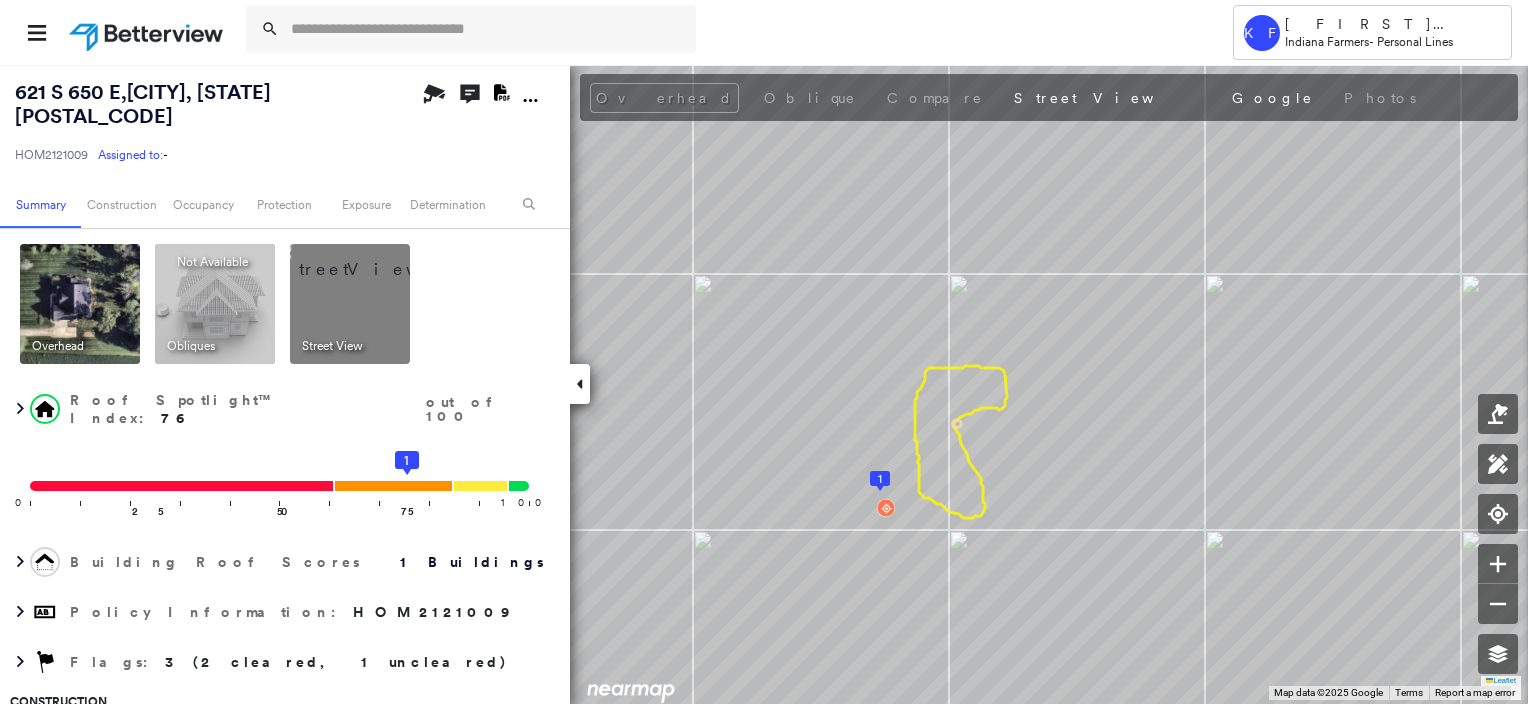 click at bounding box center (374, 259) 